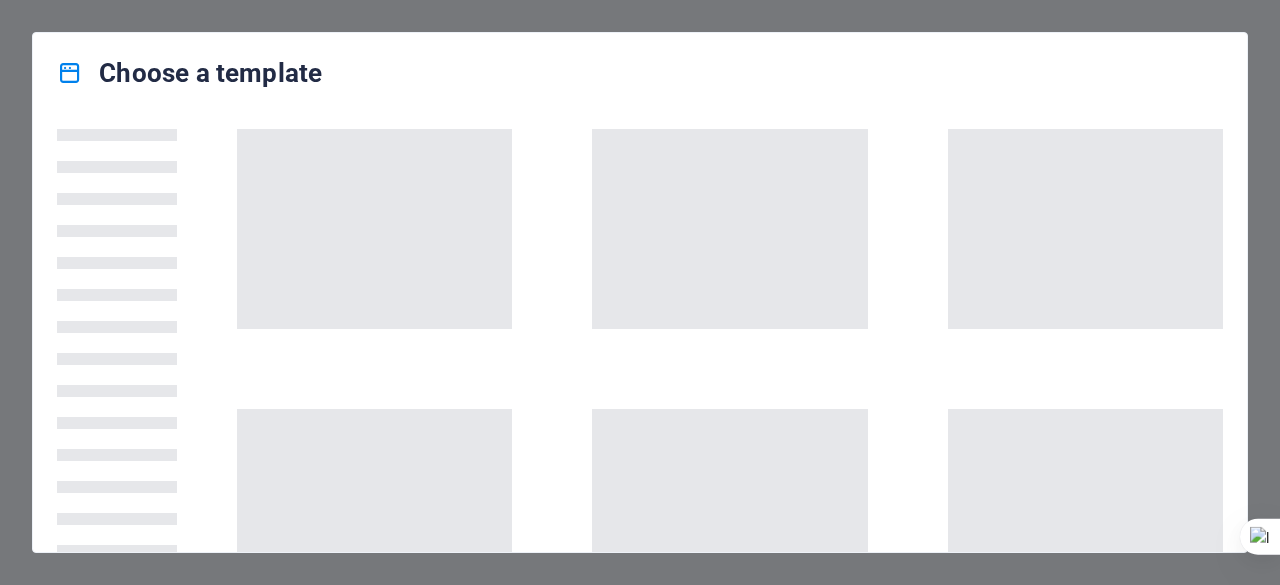 scroll, scrollTop: 0, scrollLeft: 0, axis: both 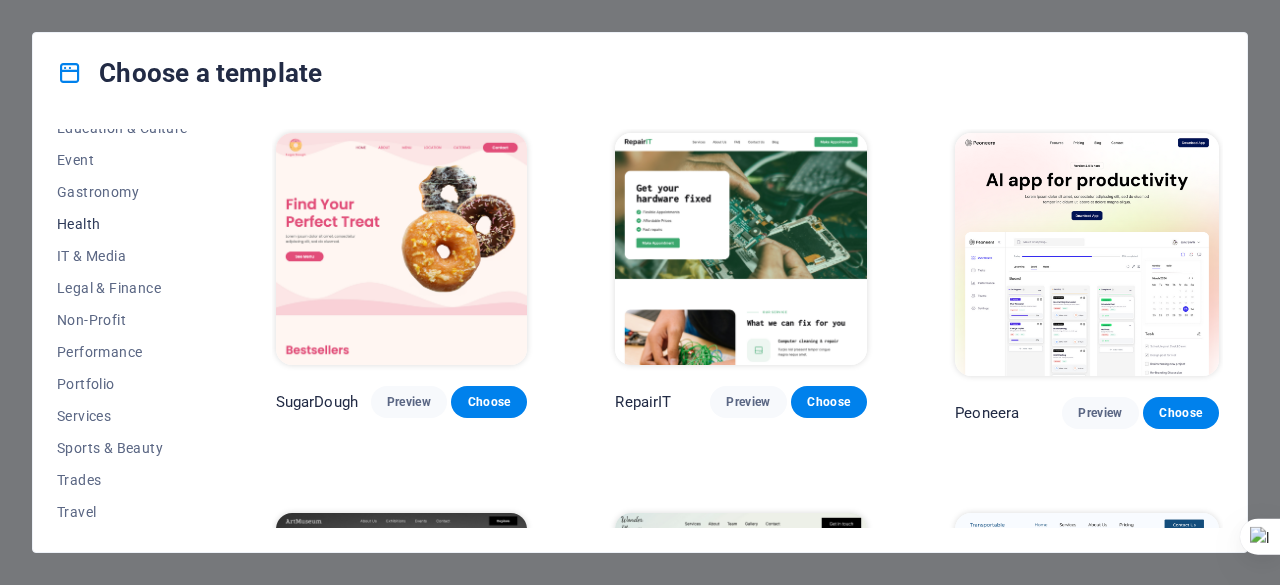 click on "Health" at bounding box center (122, 224) 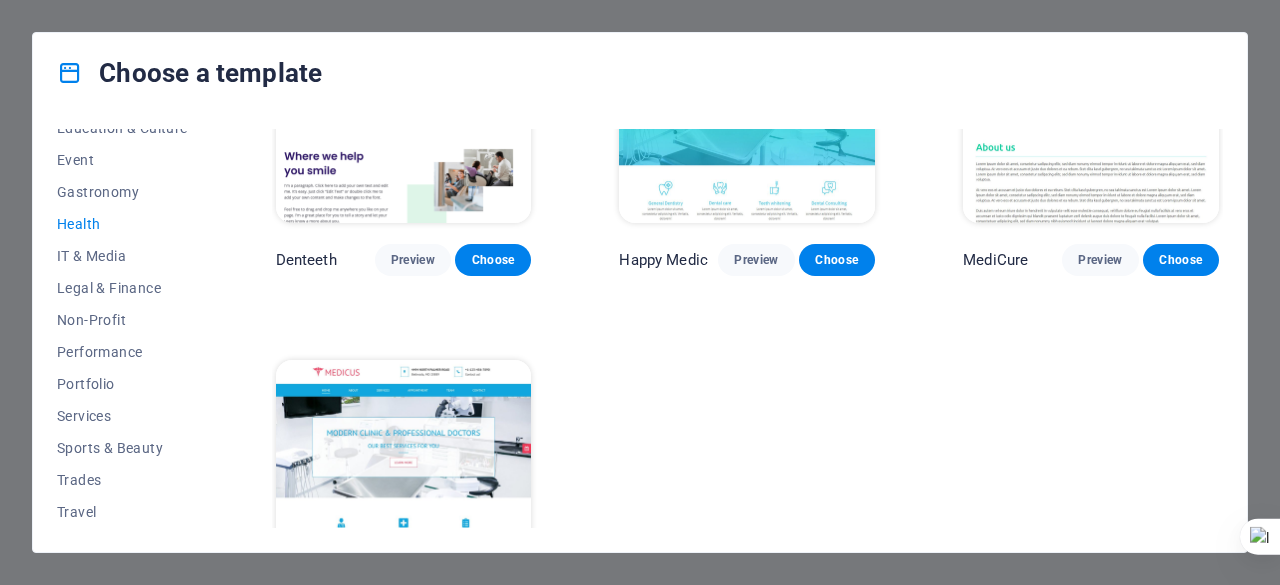 scroll, scrollTop: 630, scrollLeft: 0, axis: vertical 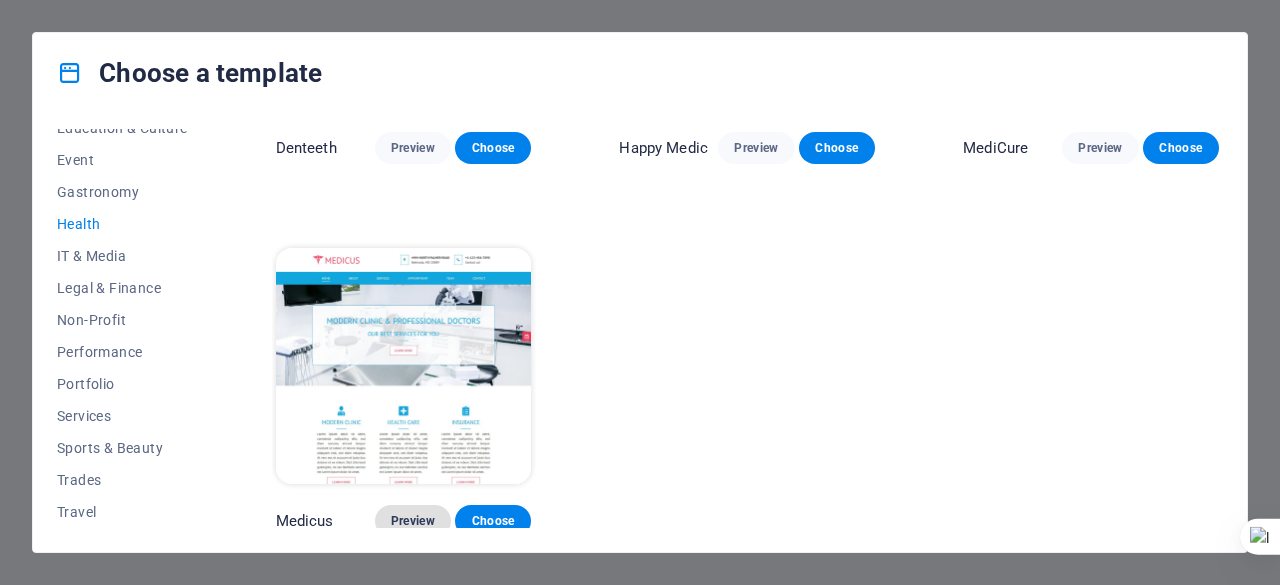 click on "Preview" at bounding box center (413, 521) 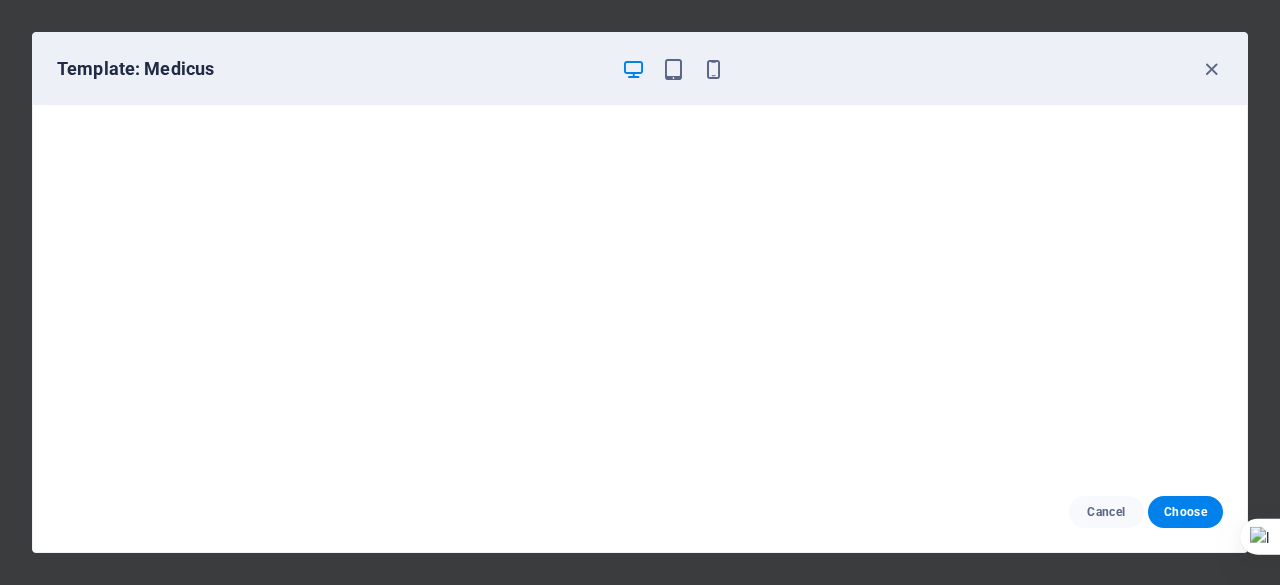 click at bounding box center (633, 69) 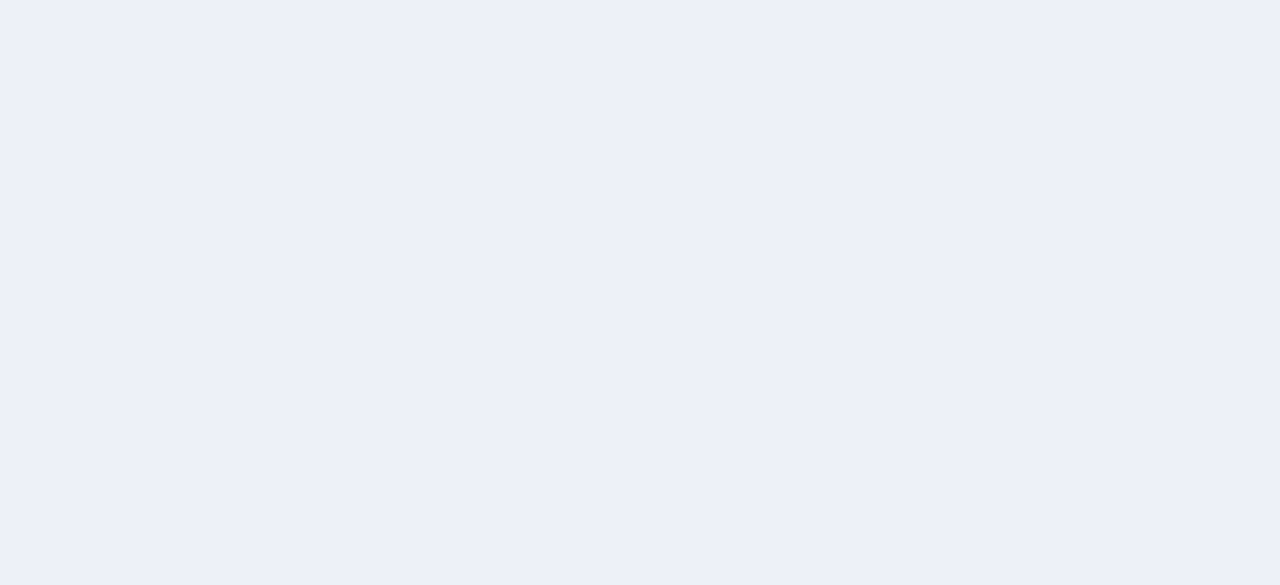 scroll, scrollTop: 0, scrollLeft: 0, axis: both 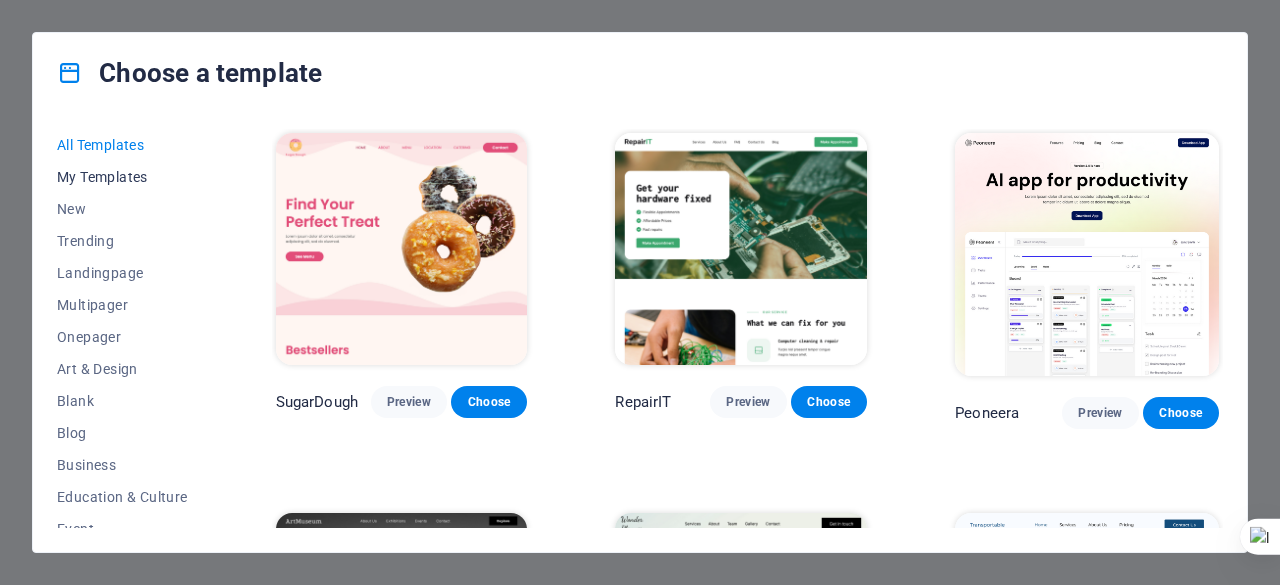 click on "My Templates" at bounding box center (122, 177) 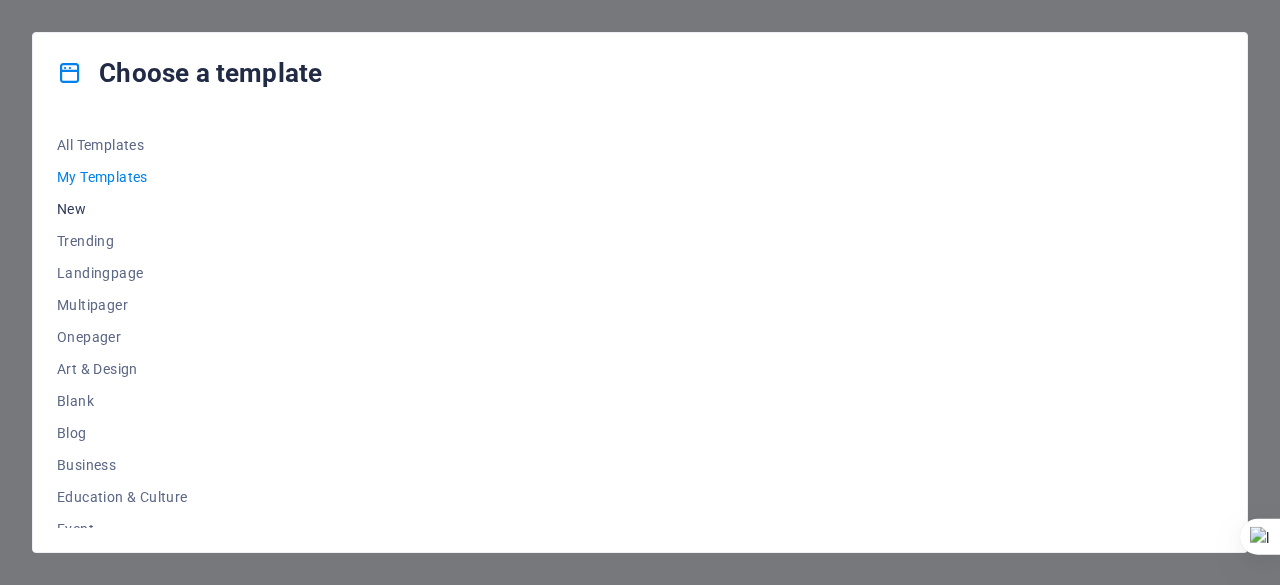 click on "New" at bounding box center [122, 209] 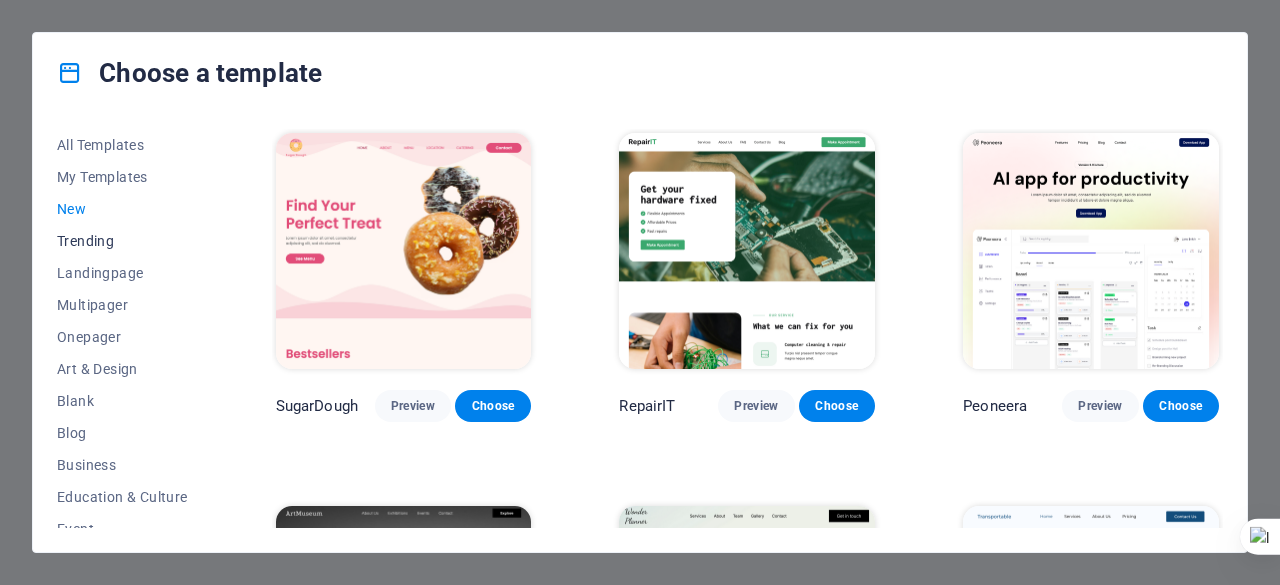 click on "Trending" at bounding box center [122, 241] 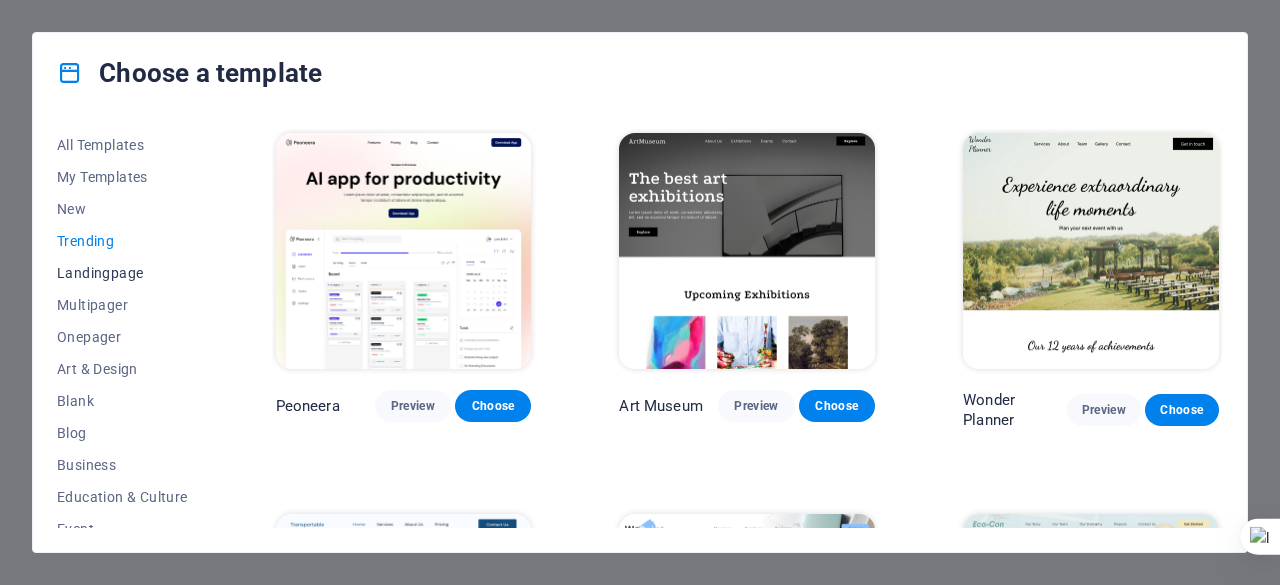 click on "Landingpage" at bounding box center [122, 273] 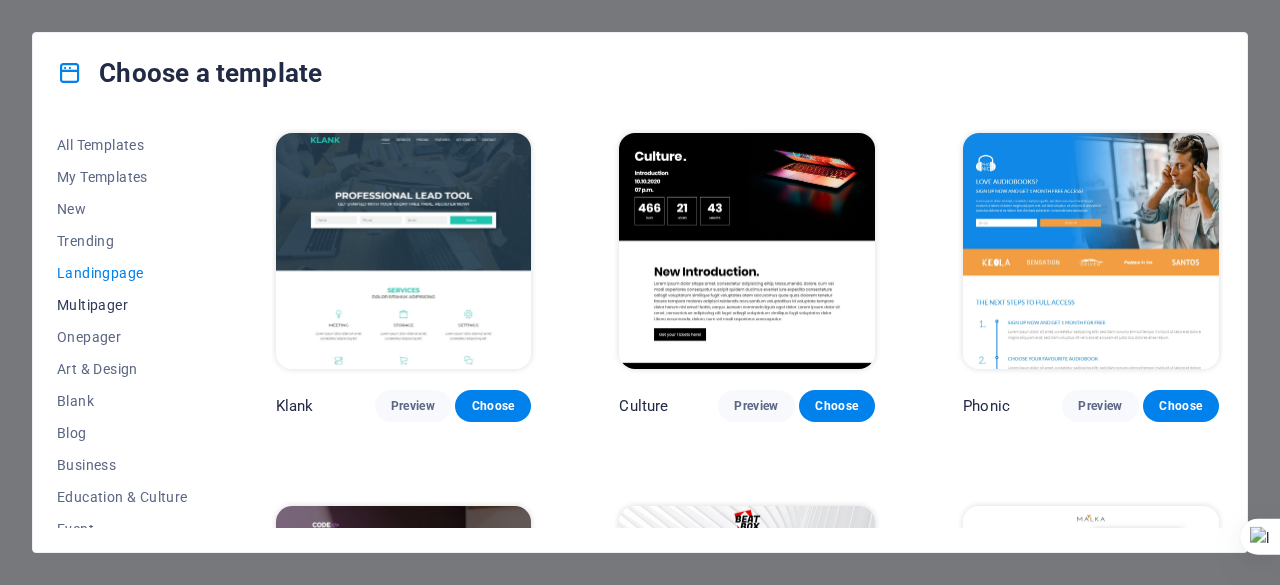 click on "Multipager" at bounding box center (122, 305) 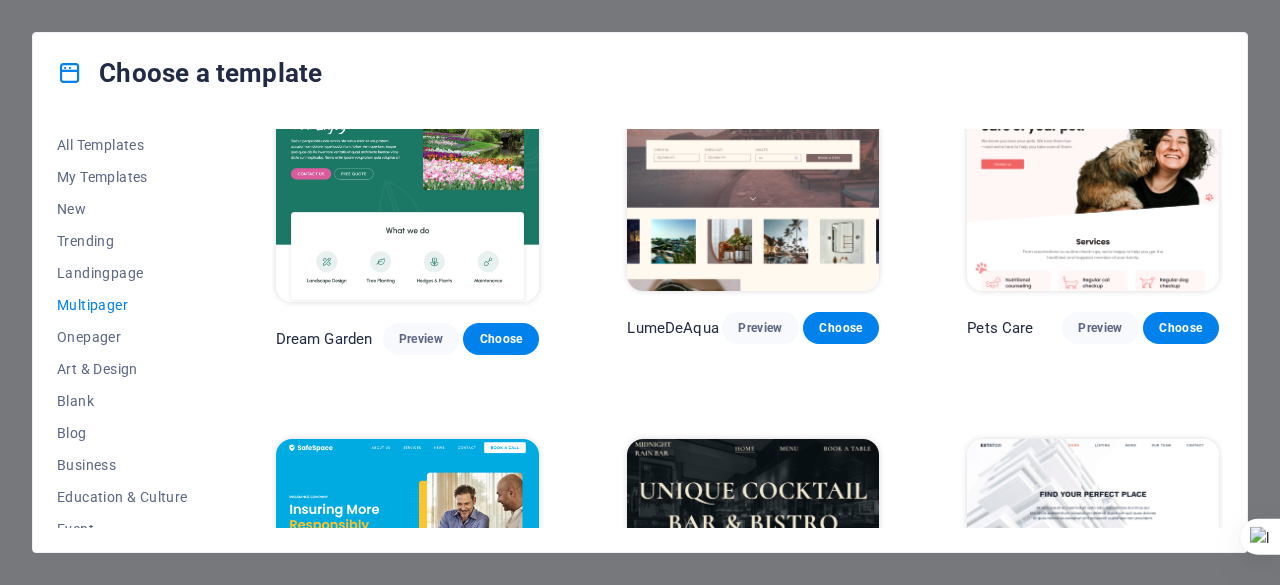 scroll, scrollTop: 1603, scrollLeft: 0, axis: vertical 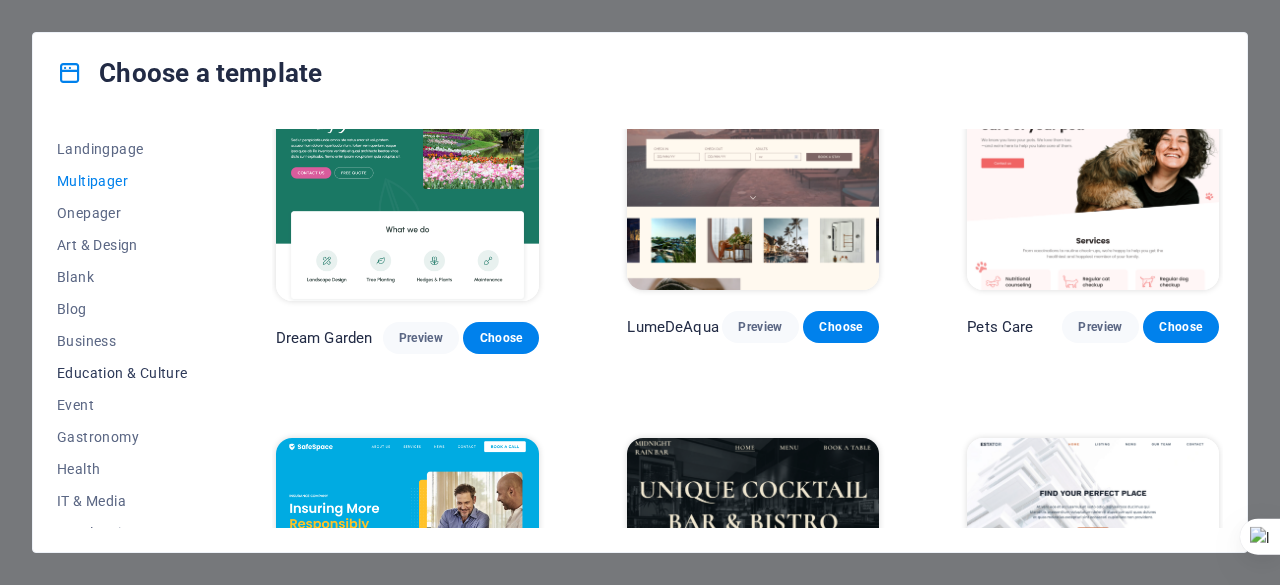 click on "Education & Culture" at bounding box center [122, 373] 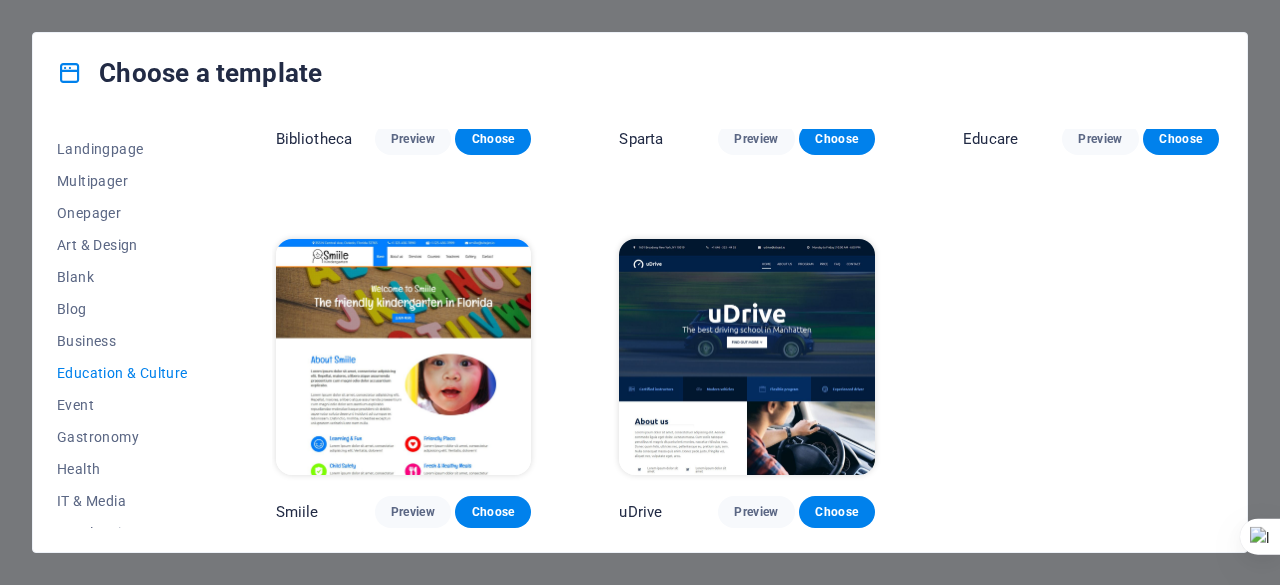 scroll, scrollTop: 630, scrollLeft: 0, axis: vertical 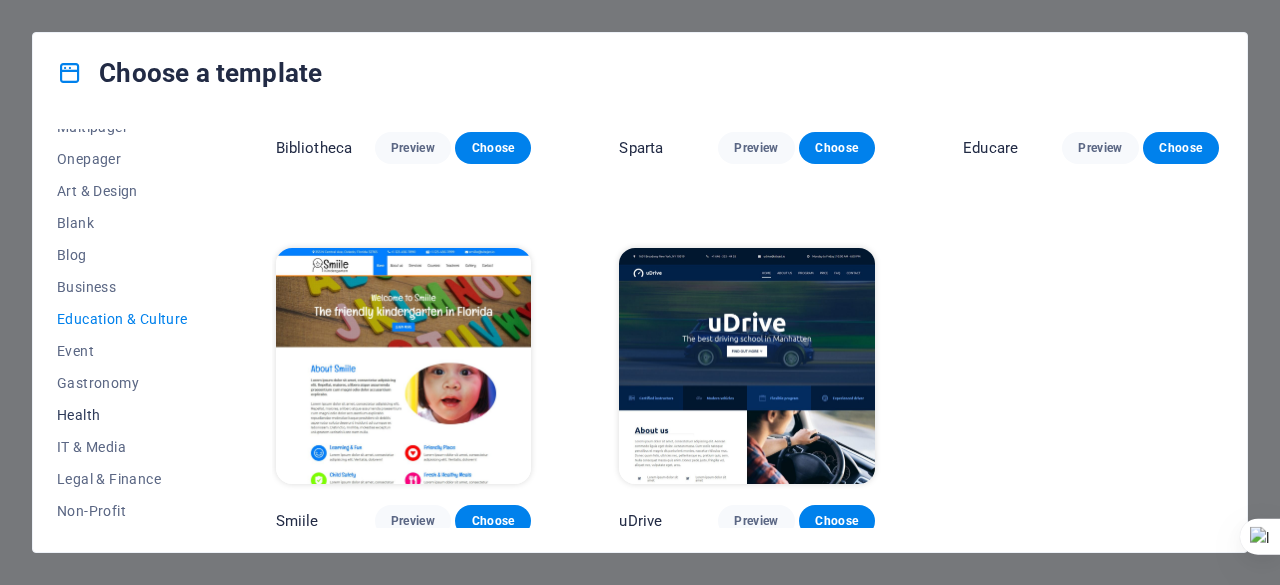 click on "Health" at bounding box center [122, 415] 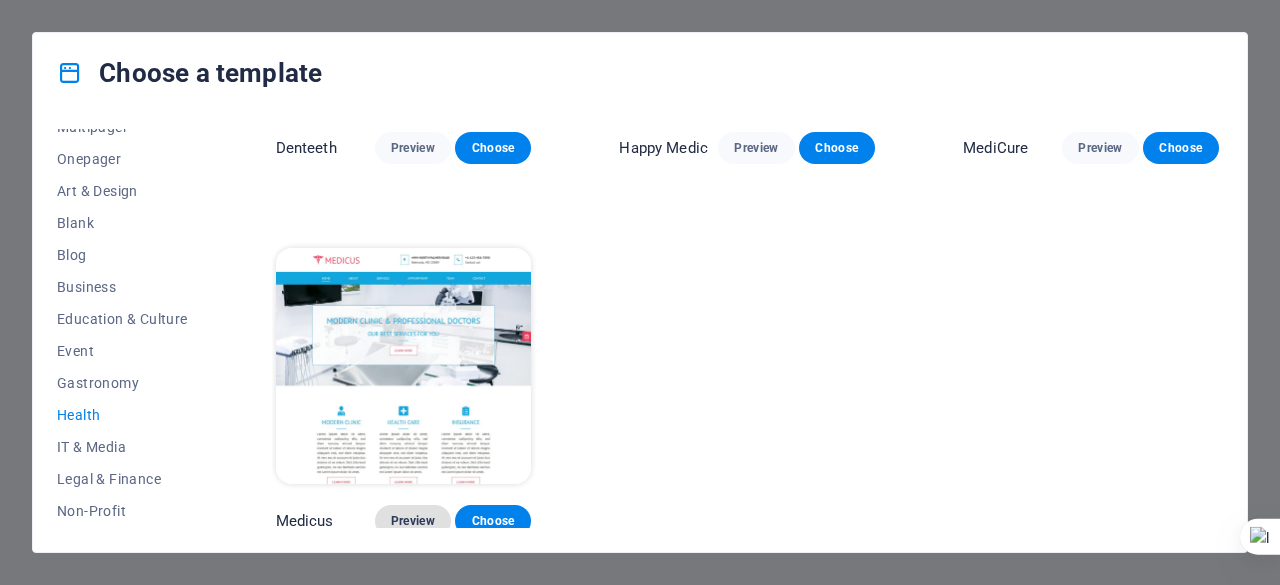 click on "Preview" at bounding box center (413, 521) 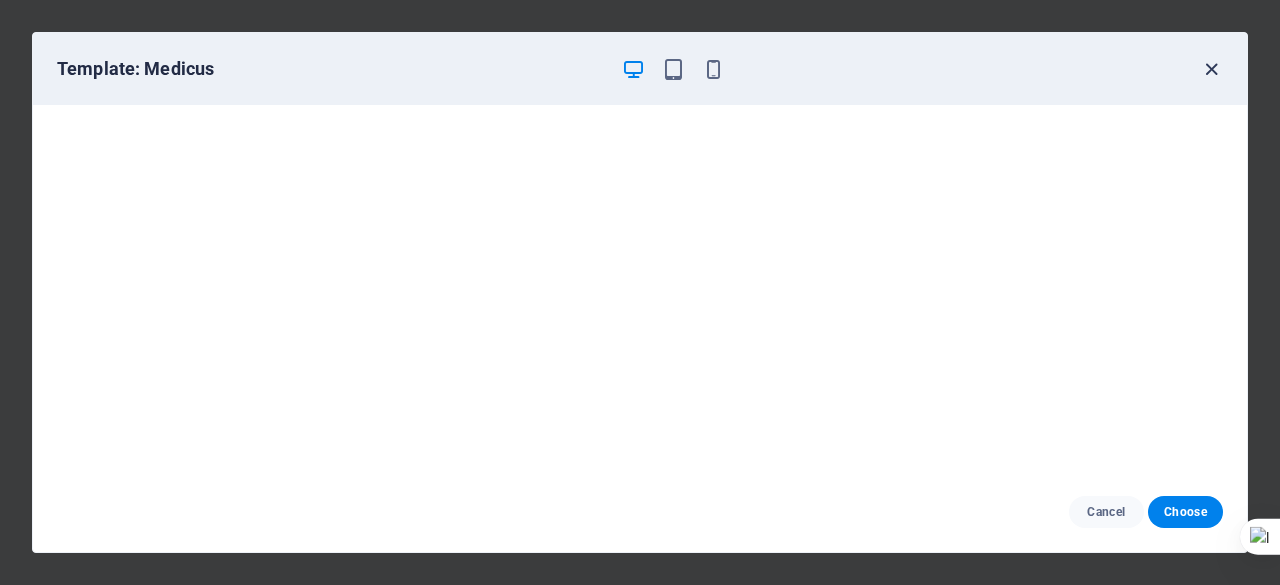 click at bounding box center [1211, 69] 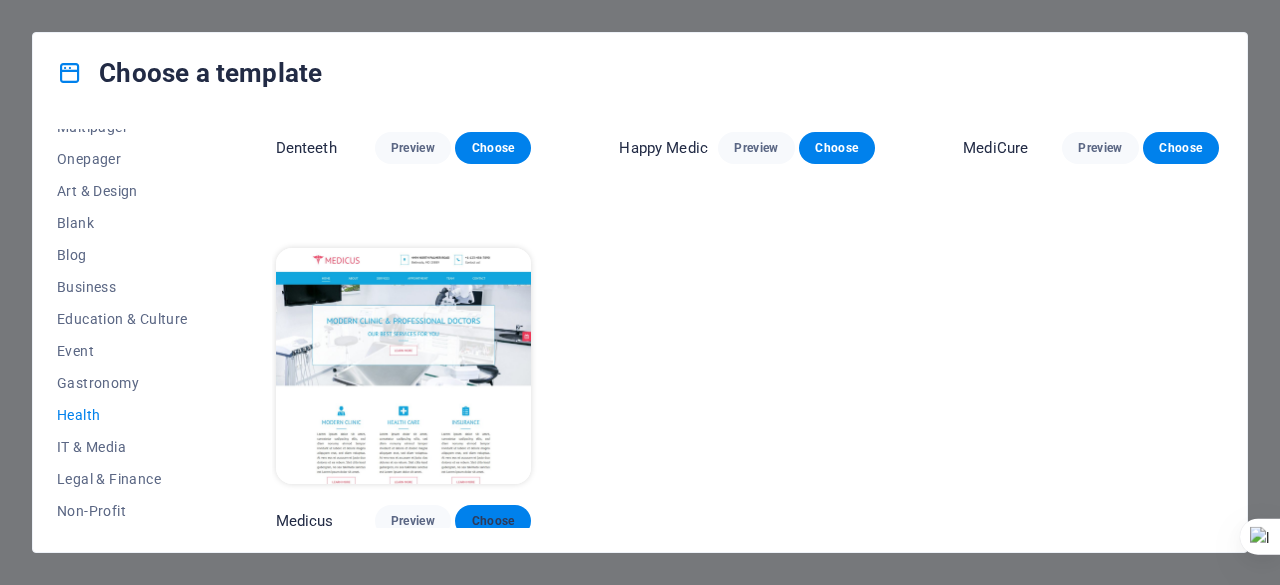 click on "Choose" at bounding box center (493, 521) 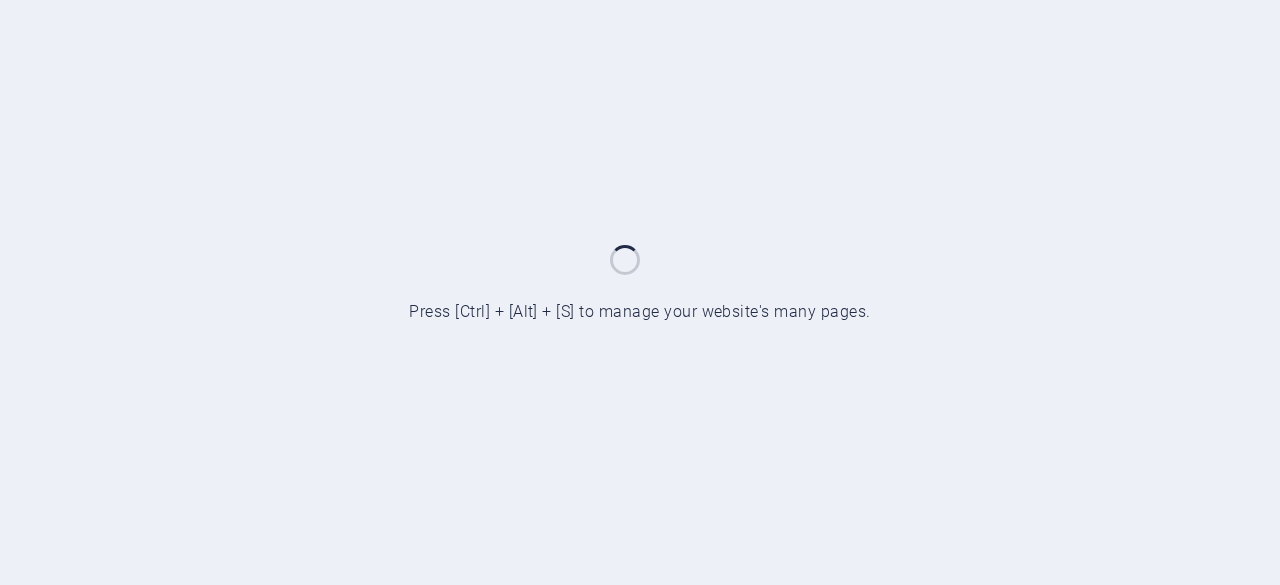 scroll, scrollTop: 0, scrollLeft: 0, axis: both 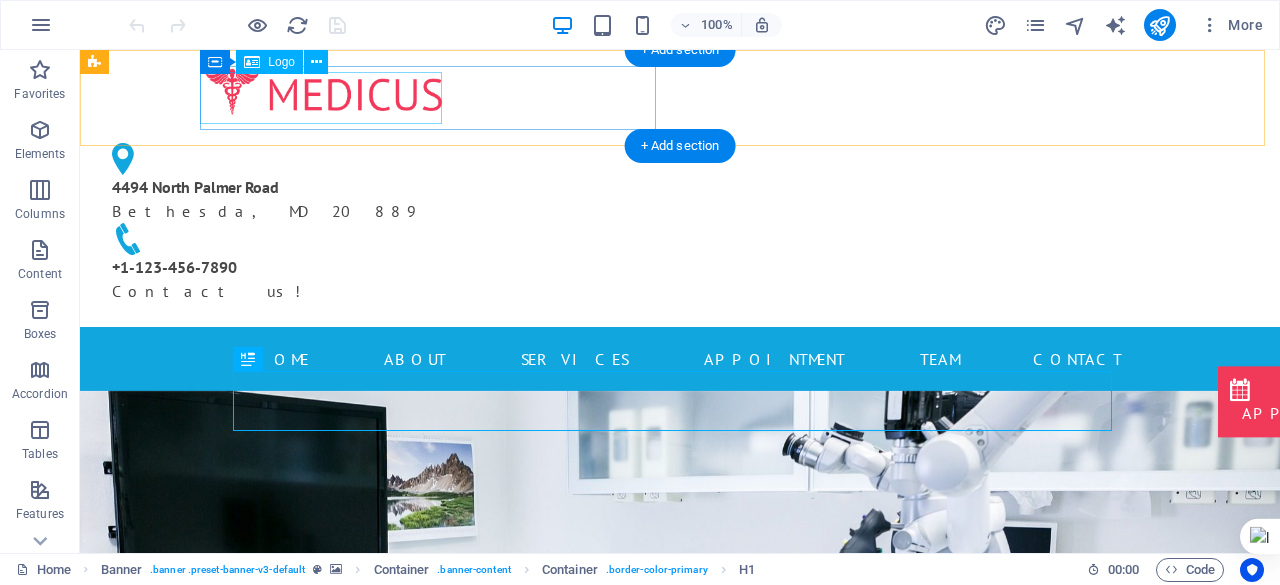 click at bounding box center [324, 92] 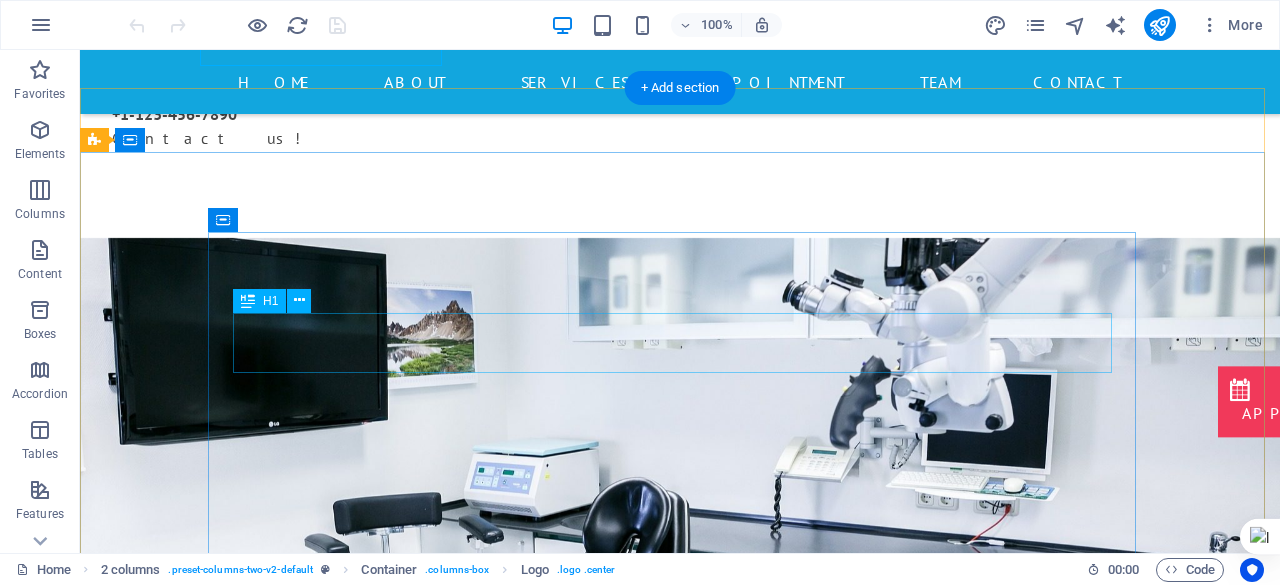 scroll, scrollTop: 0, scrollLeft: 0, axis: both 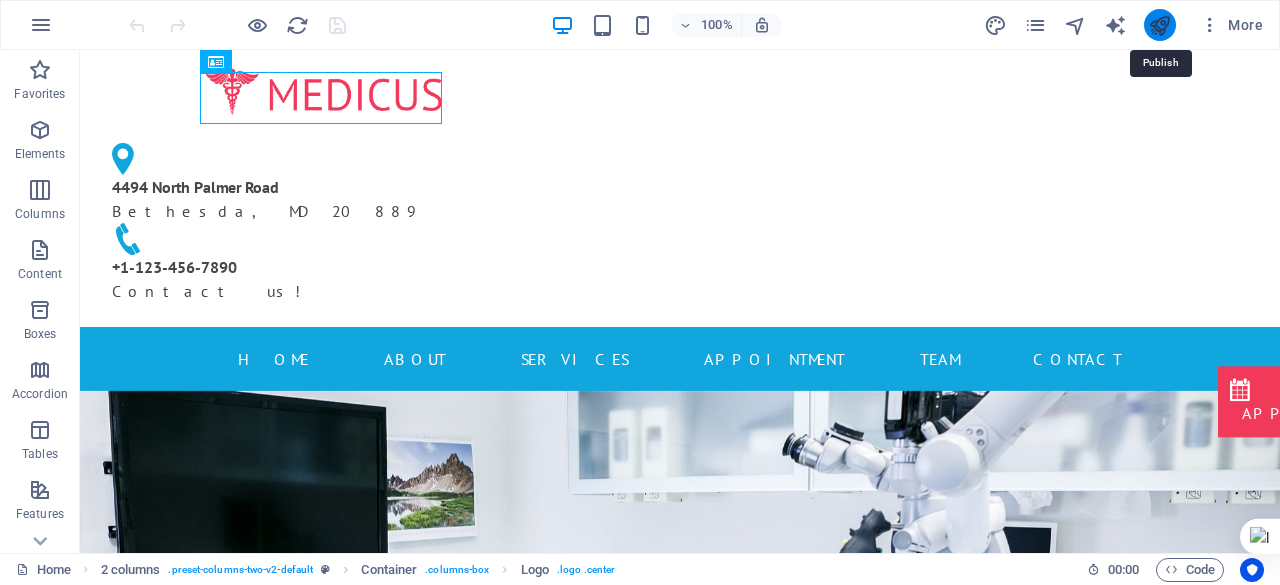 click at bounding box center (1159, 25) 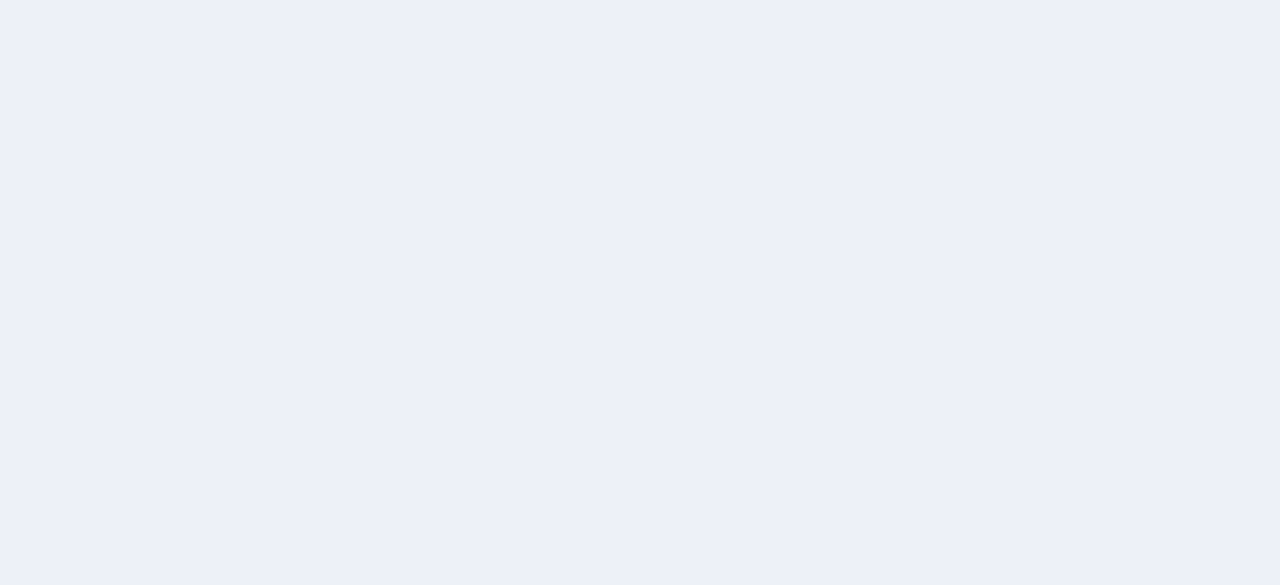 scroll, scrollTop: 0, scrollLeft: 0, axis: both 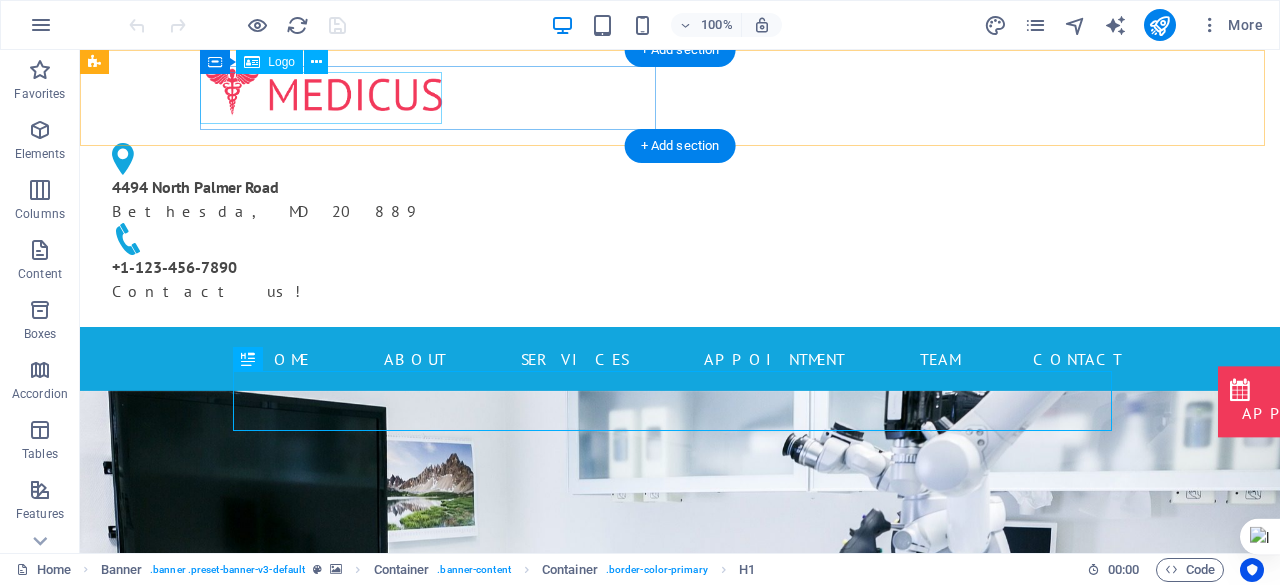 click at bounding box center (324, 92) 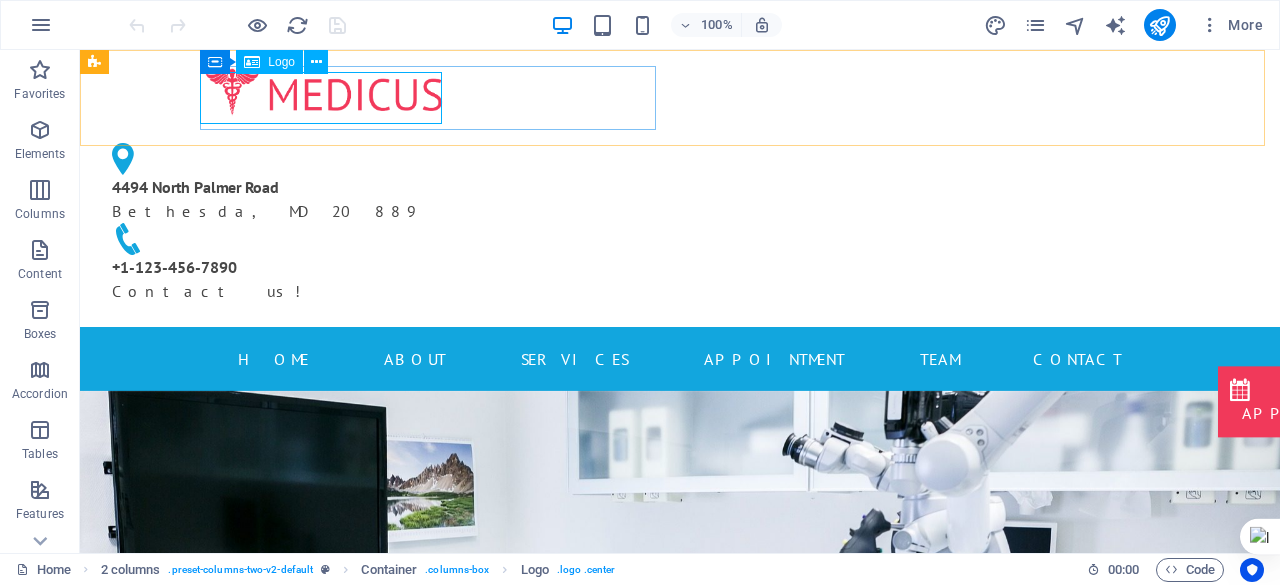 click on "Logo" at bounding box center (281, 62) 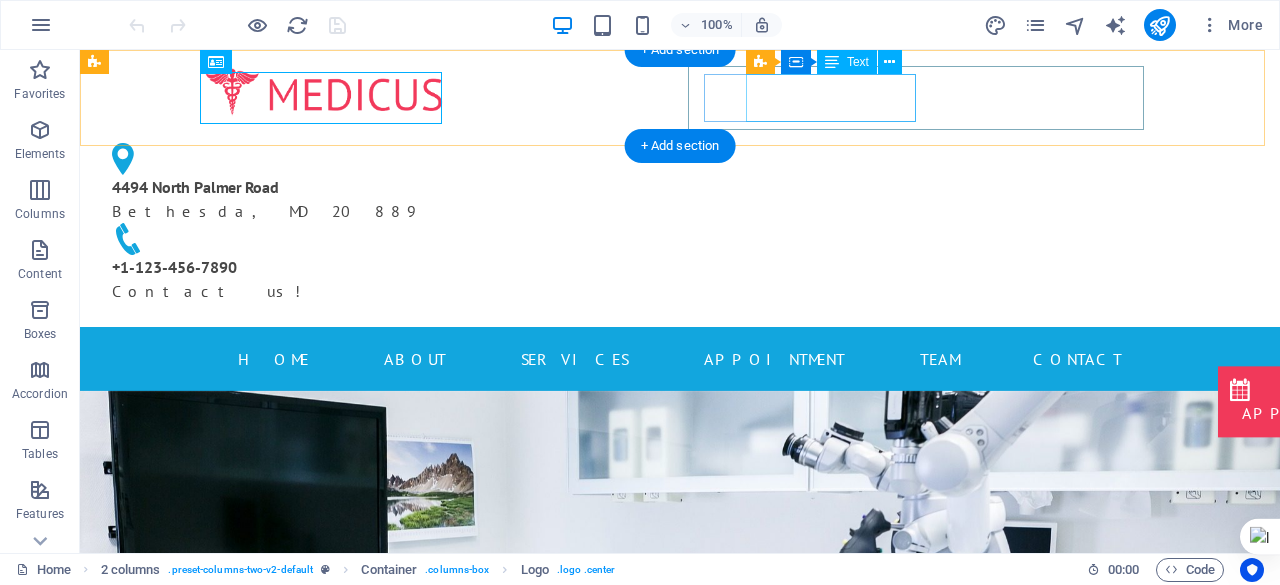 click on "4494 North Palmer Road Bethesda, MD   20889" at bounding box center (316, 199) 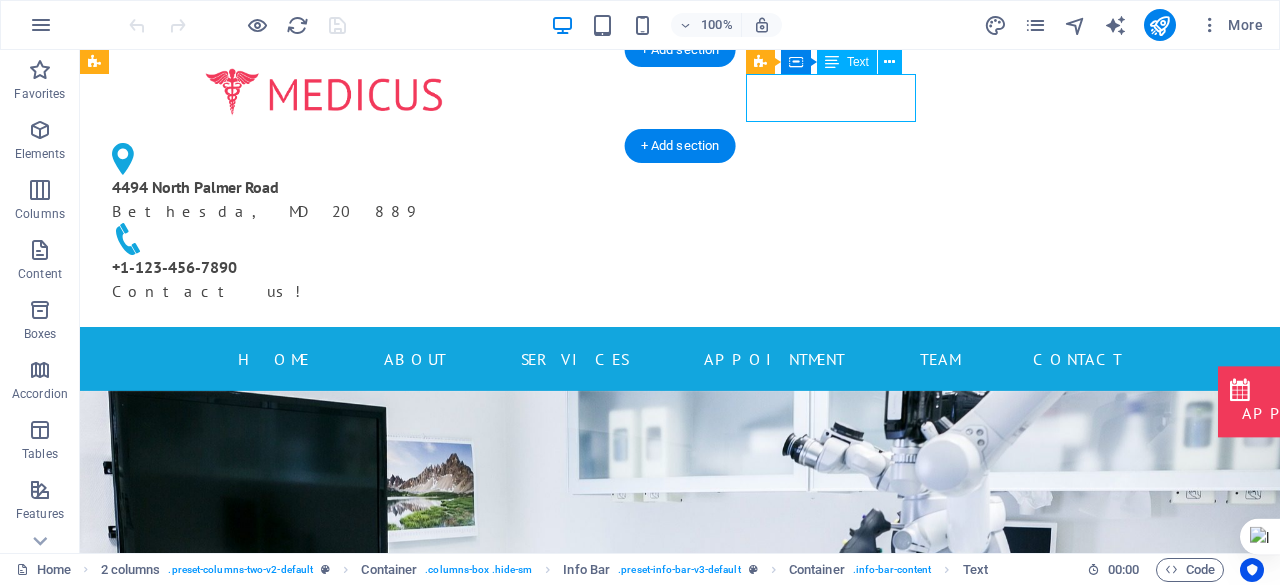 click on "4494 North Palmer Road Bethesda, MD   20889" at bounding box center [316, 199] 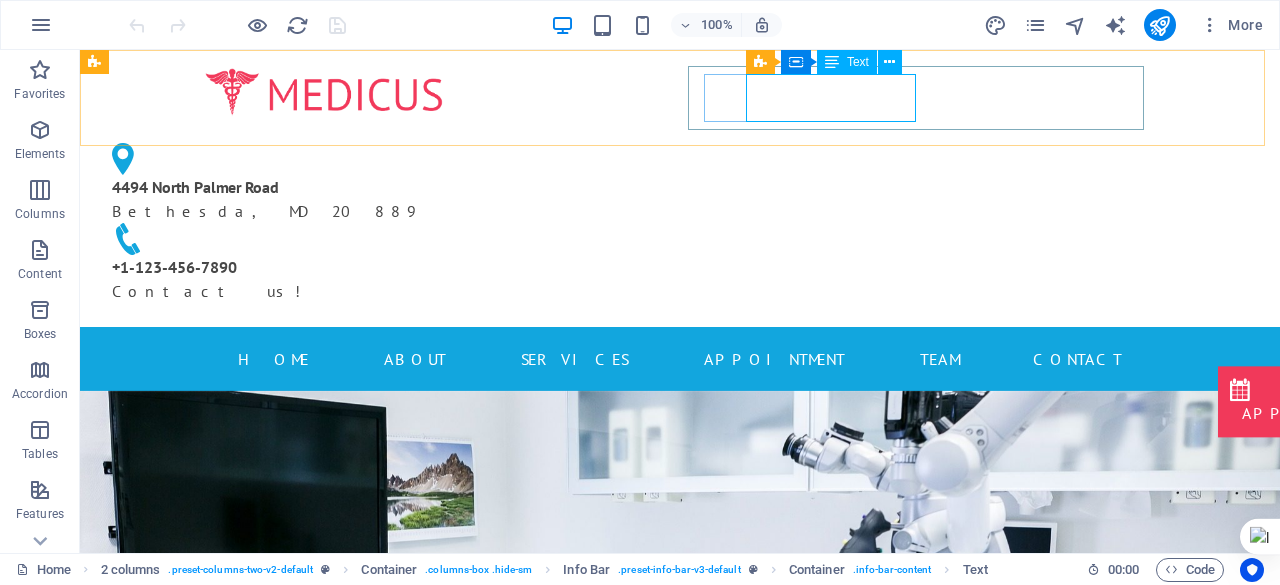 click on "Text" at bounding box center [858, 62] 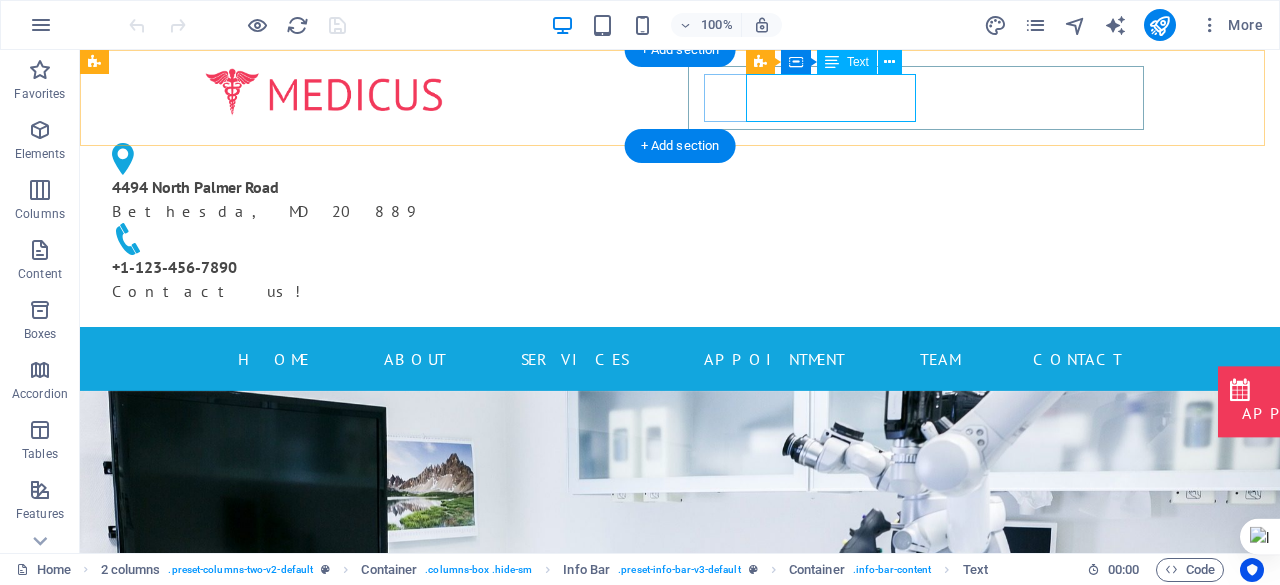 click on "4494 North Palmer Road Bethesda, MD   20889" at bounding box center [316, 199] 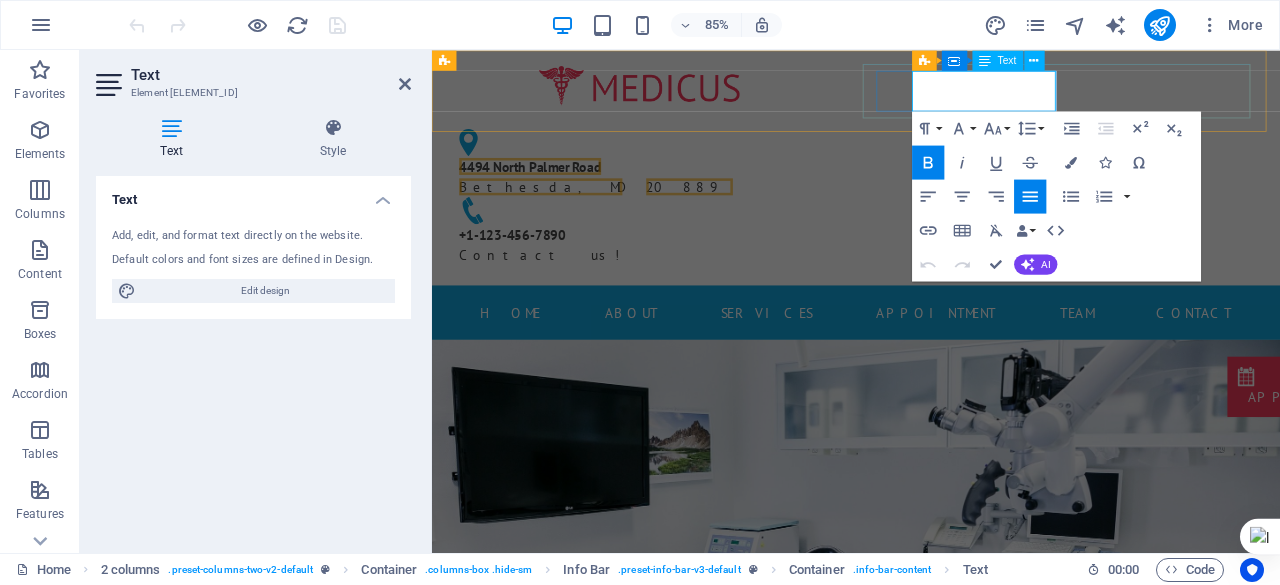 click on "4494 North Palmer Road" at bounding box center (547, 187) 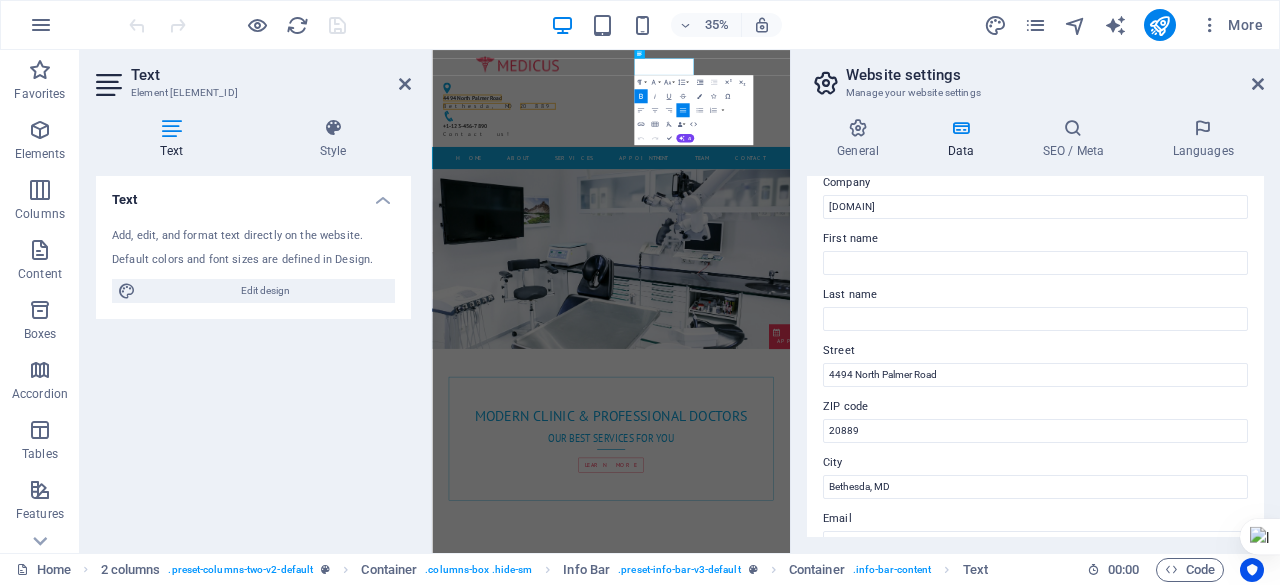scroll, scrollTop: 63, scrollLeft: 0, axis: vertical 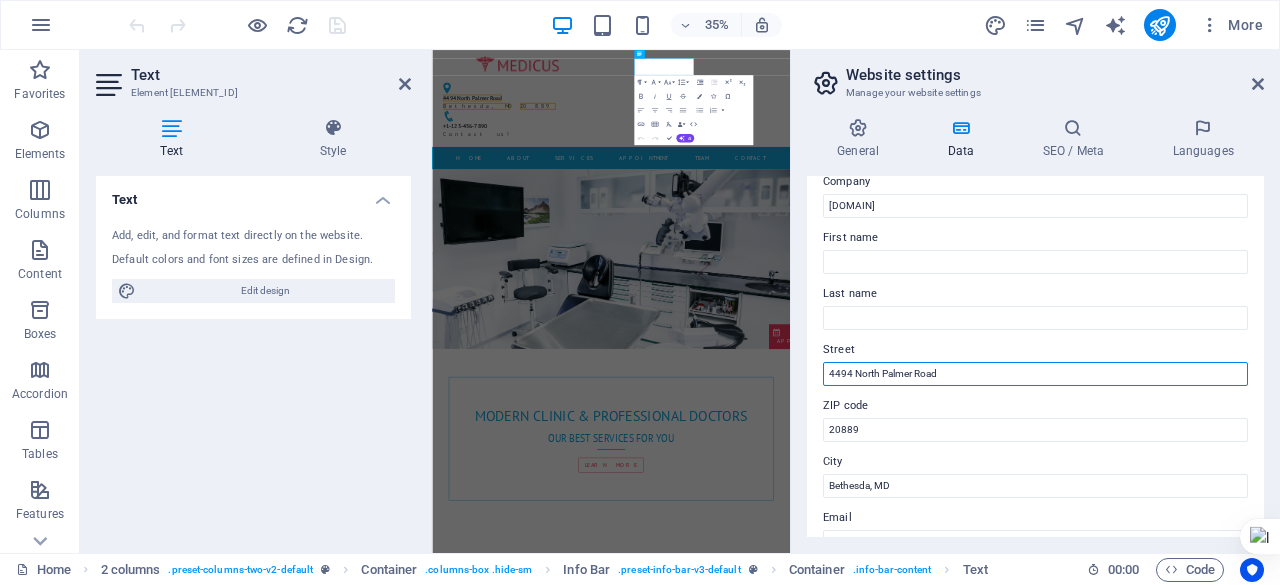 drag, startPoint x: 960, startPoint y: 372, endPoint x: 820, endPoint y: 382, distance: 140.35669 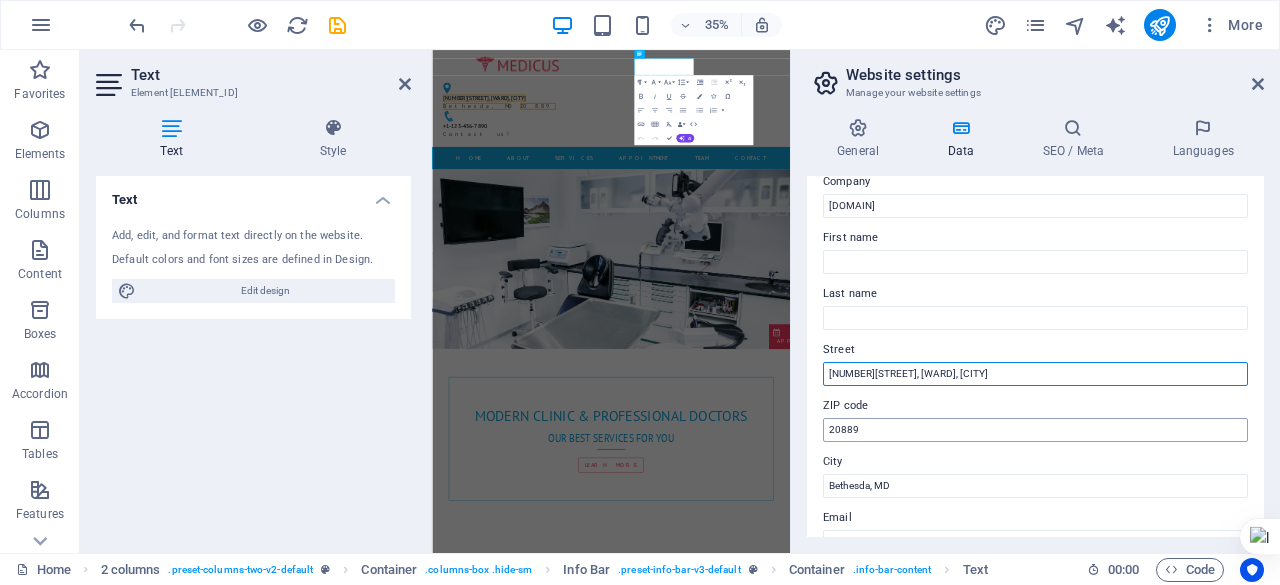 type on "[NUMBER][STREET], [WARD], [CITY]" 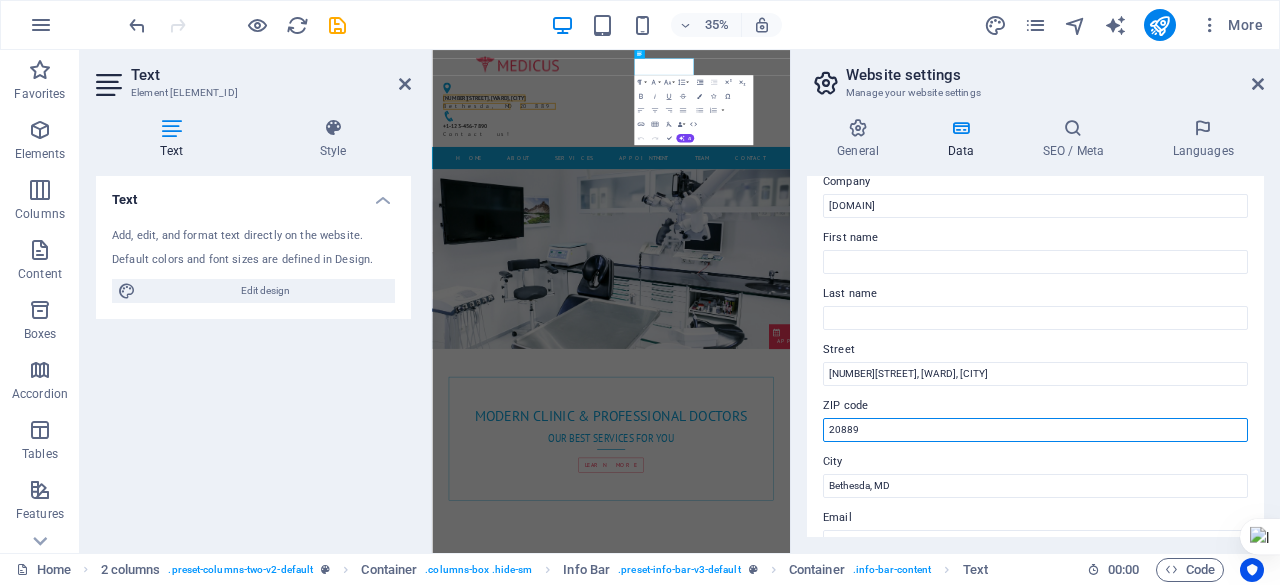 click on "20889" at bounding box center [1035, 430] 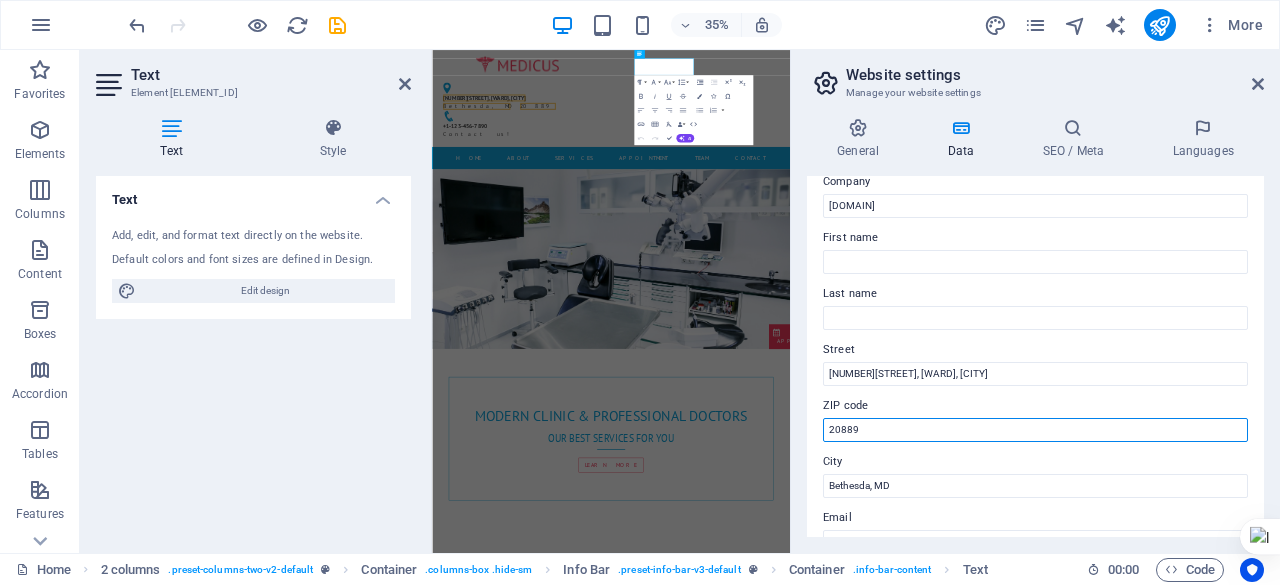 drag, startPoint x: 897, startPoint y: 427, endPoint x: 802, endPoint y: 427, distance: 95 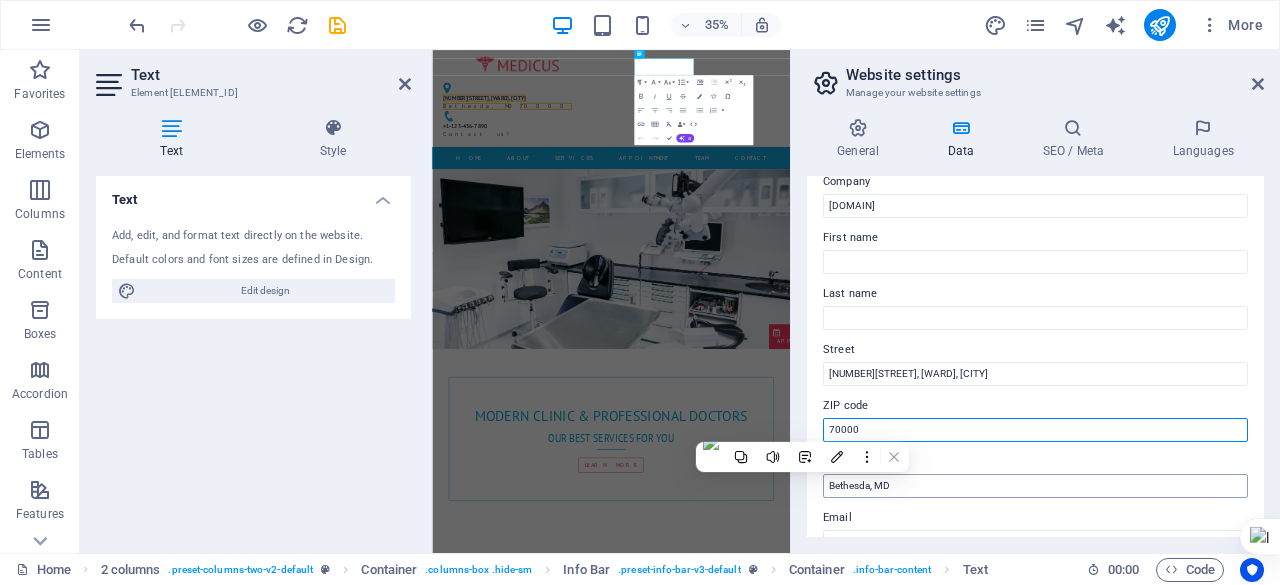 type on "70000" 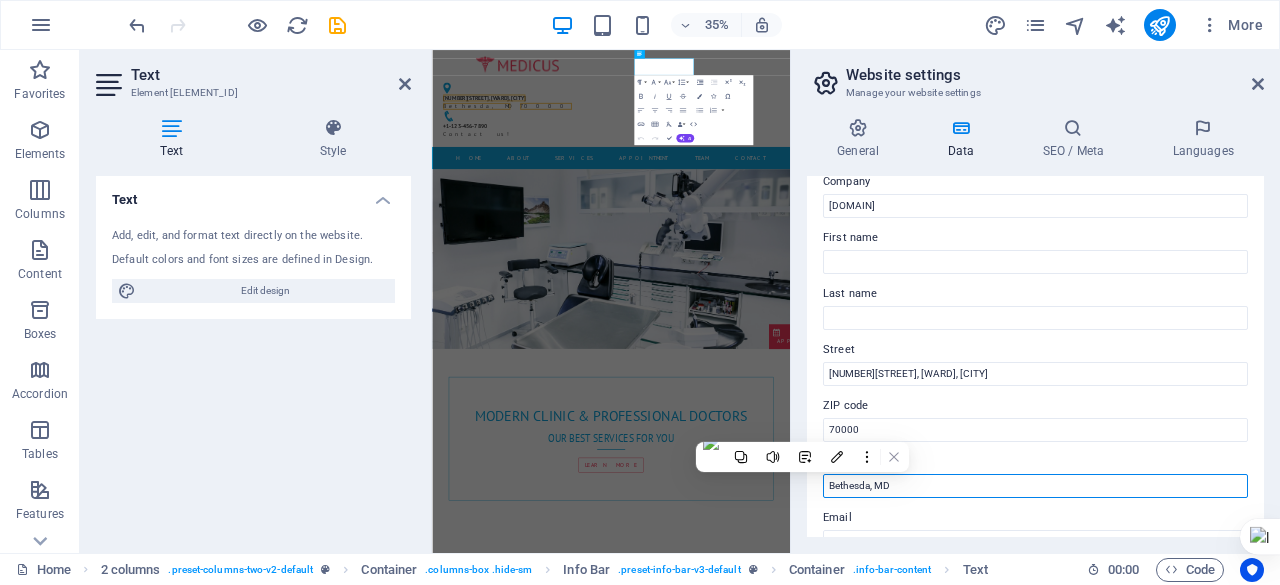 click on "Bethesda, MD" at bounding box center (1035, 486) 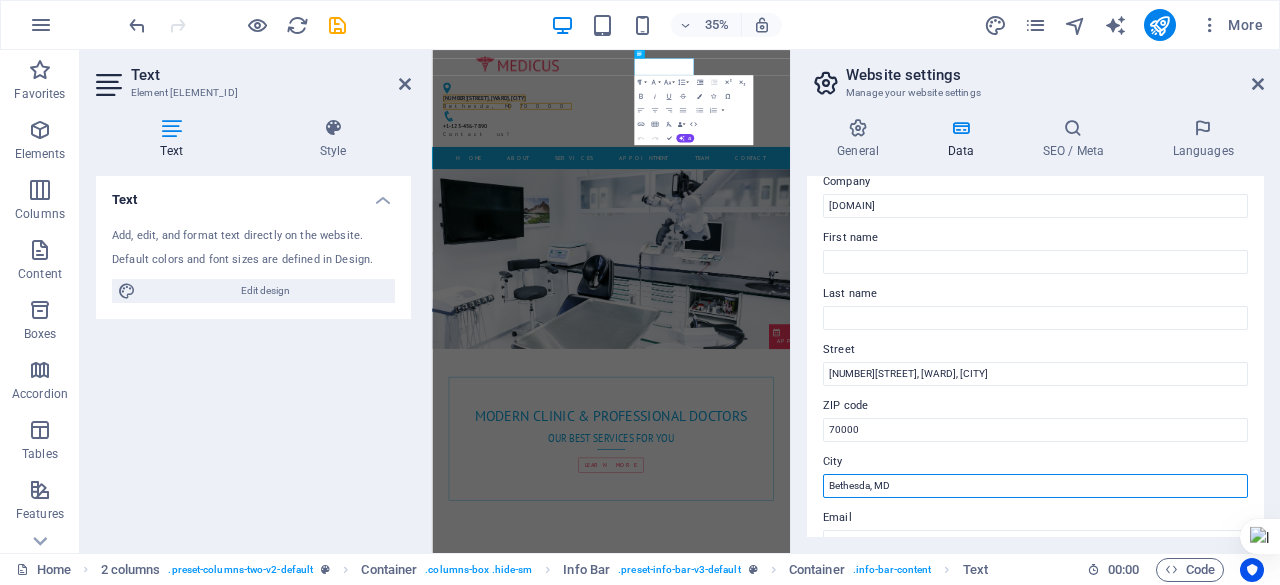 drag, startPoint x: 911, startPoint y: 489, endPoint x: 827, endPoint y: 481, distance: 84.38009 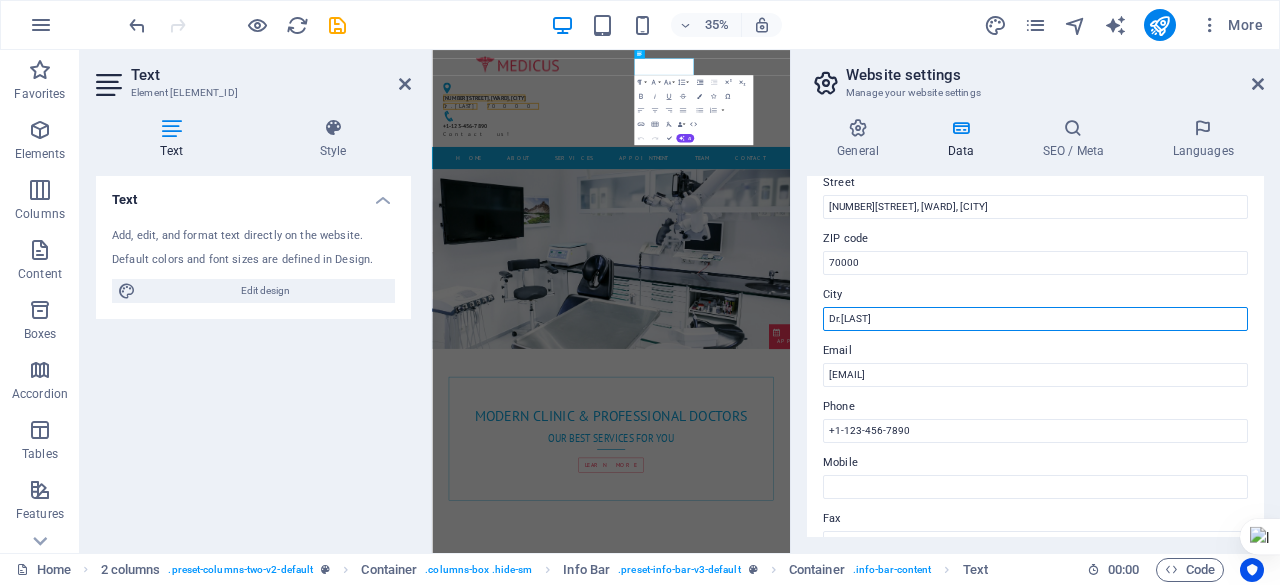 scroll, scrollTop: 231, scrollLeft: 0, axis: vertical 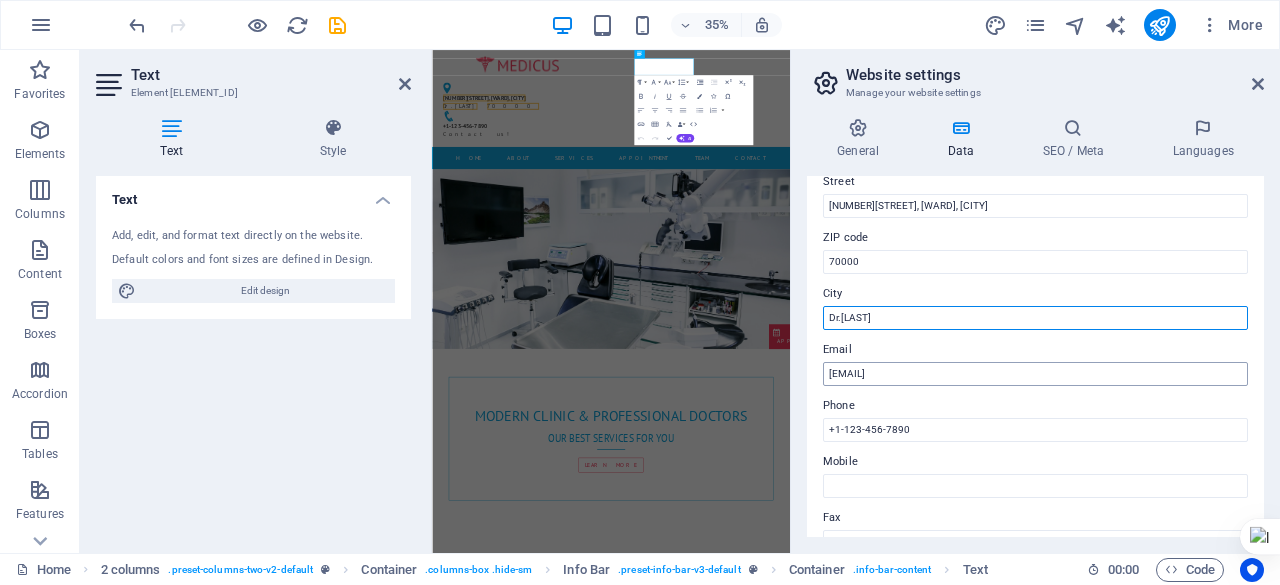 type on "Dr.[LAST]" 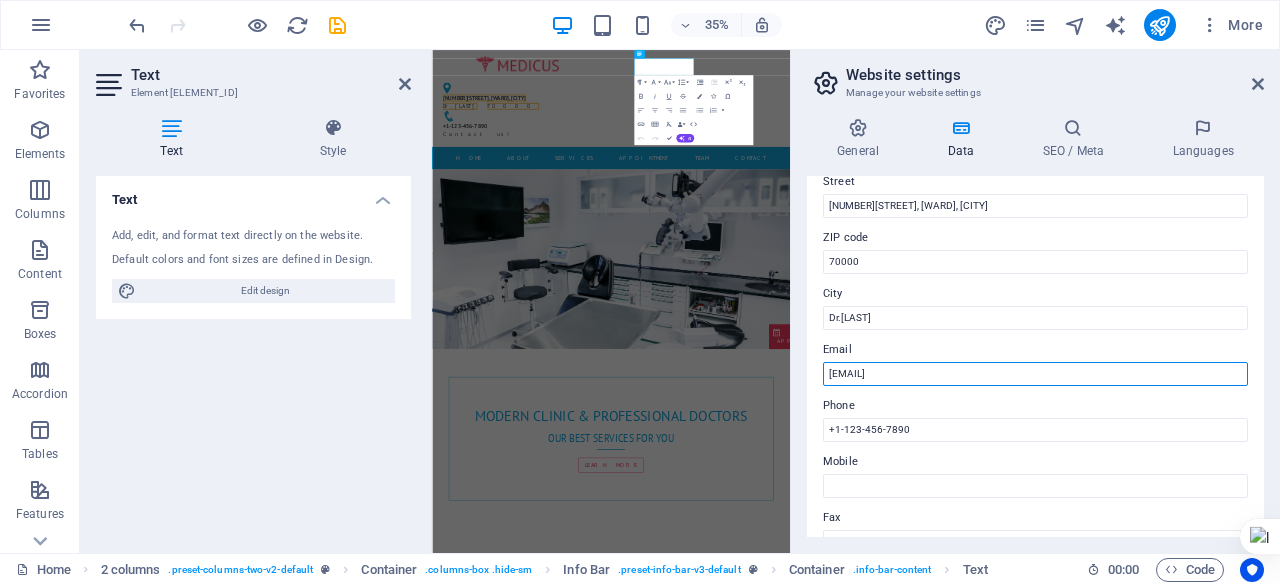click on "[EMAIL]" at bounding box center [1035, 374] 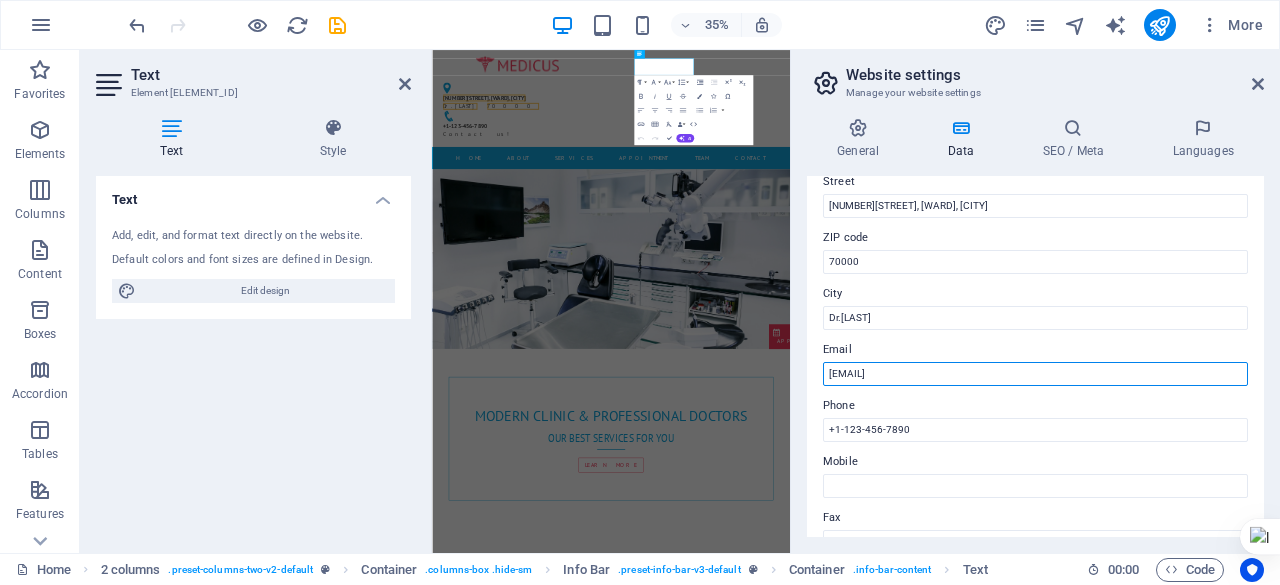 drag, startPoint x: 1086, startPoint y: 372, endPoint x: 820, endPoint y: 373, distance: 266.0019 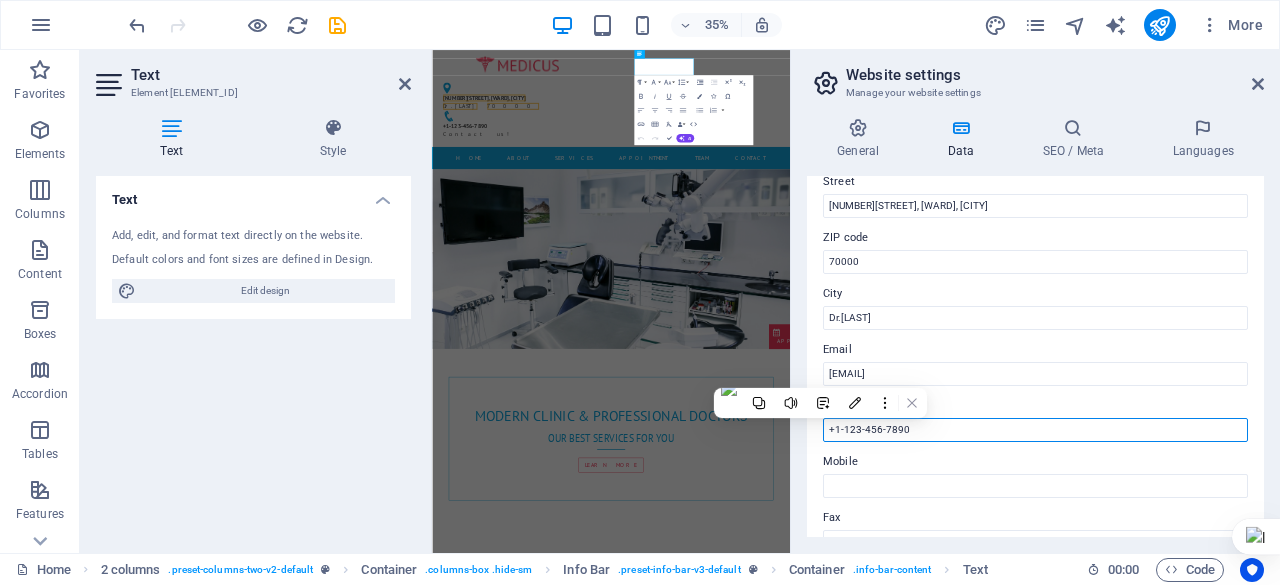 drag, startPoint x: 933, startPoint y: 430, endPoint x: 812, endPoint y: 428, distance: 121.016525 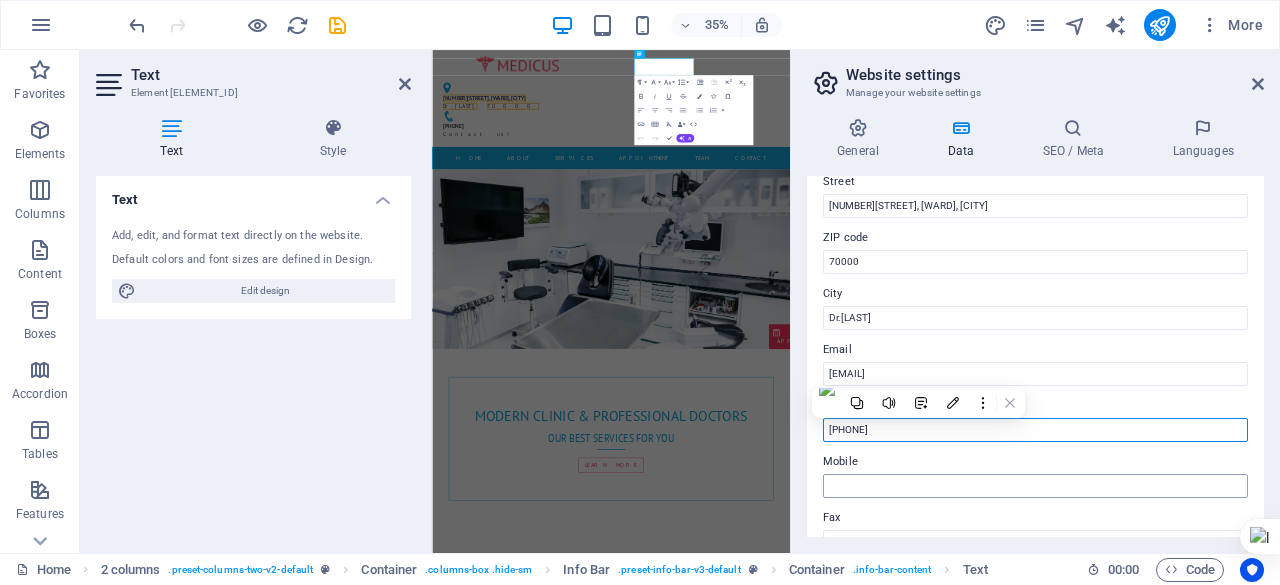 type on "[PHONE]" 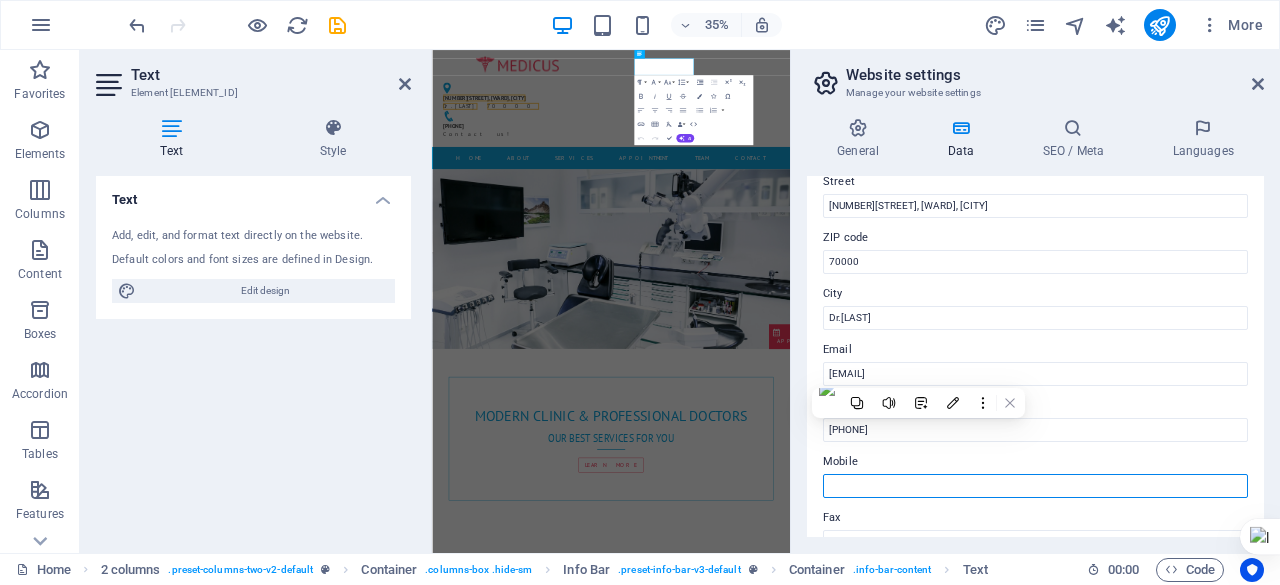 click on "Mobile" at bounding box center [1035, 486] 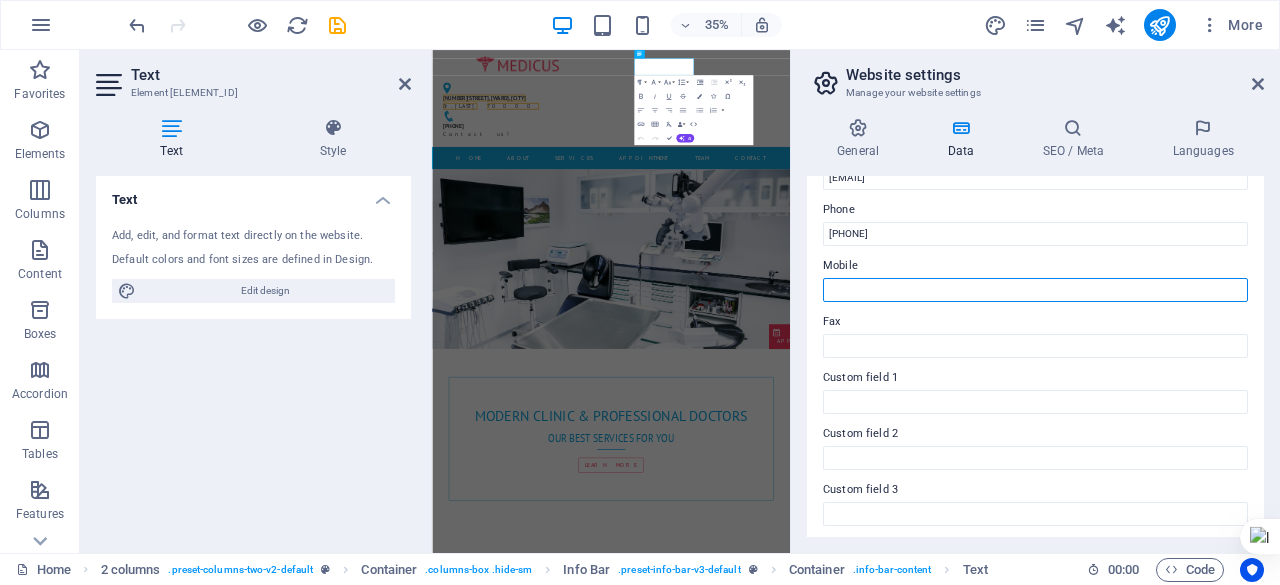 scroll, scrollTop: 599, scrollLeft: 0, axis: vertical 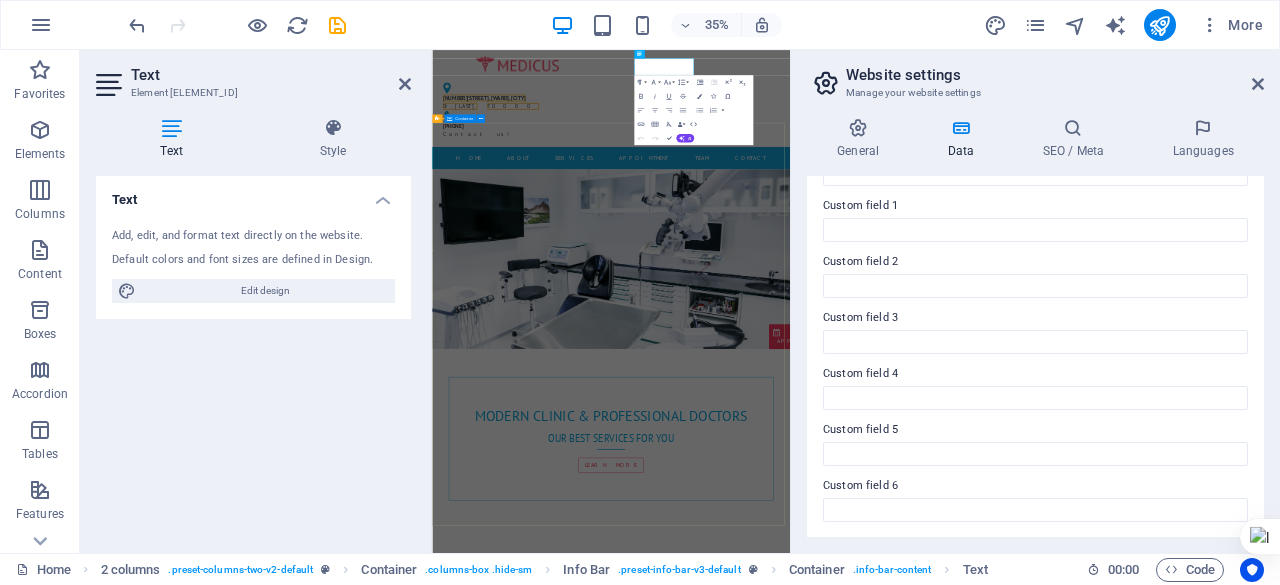 click on "Modern clinic & professional doctors Our best services for you Learn more" at bounding box center (943, 1161) 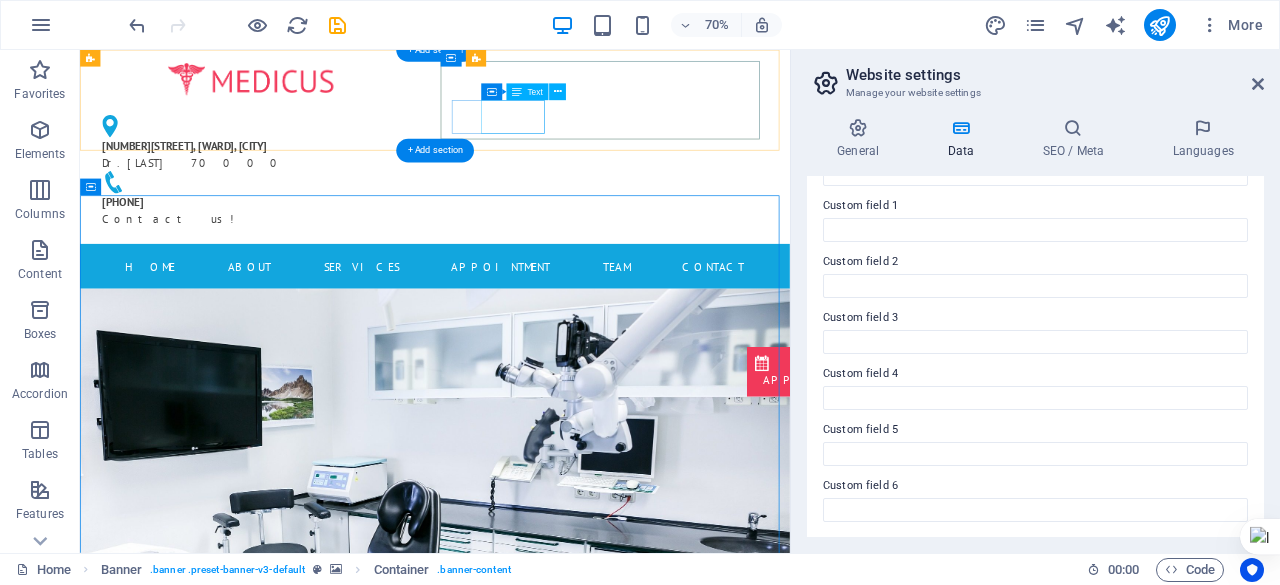 click on "[PHONE] Contact us!" at bounding box center [324, 279] 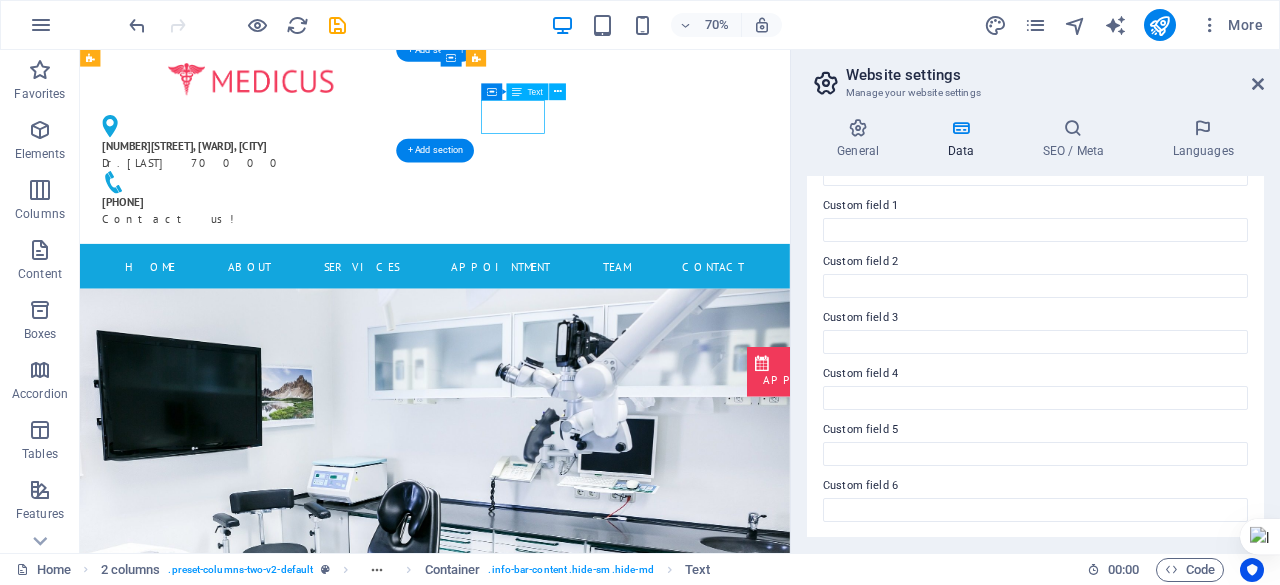 click on "[PHONE] Contact us!" at bounding box center [324, 279] 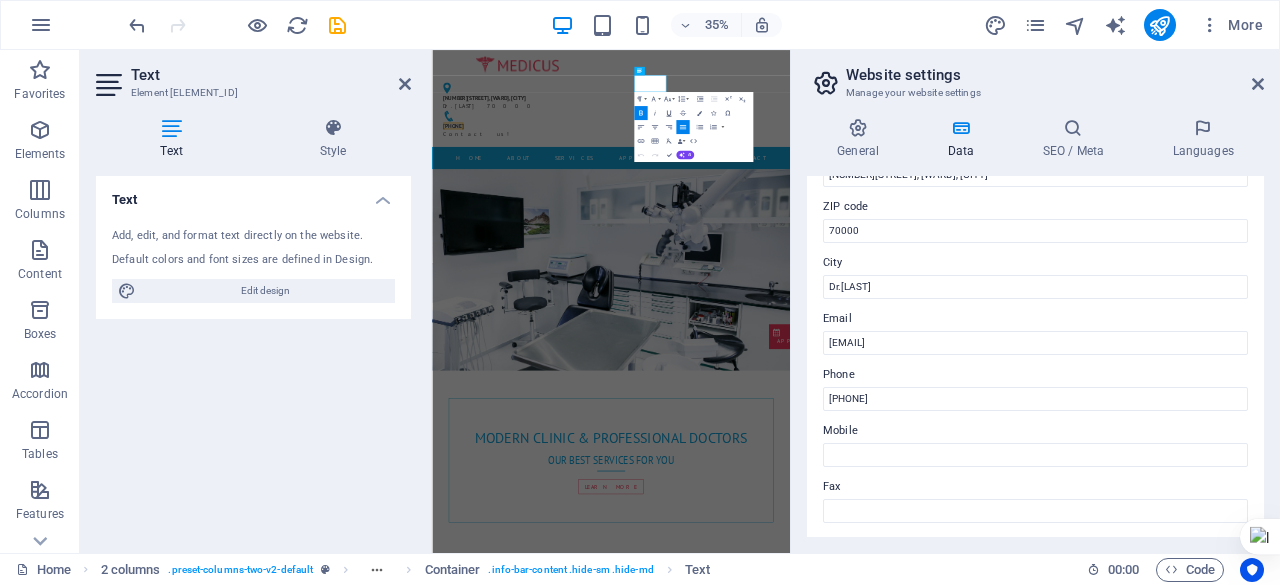 scroll, scrollTop: 230, scrollLeft: 0, axis: vertical 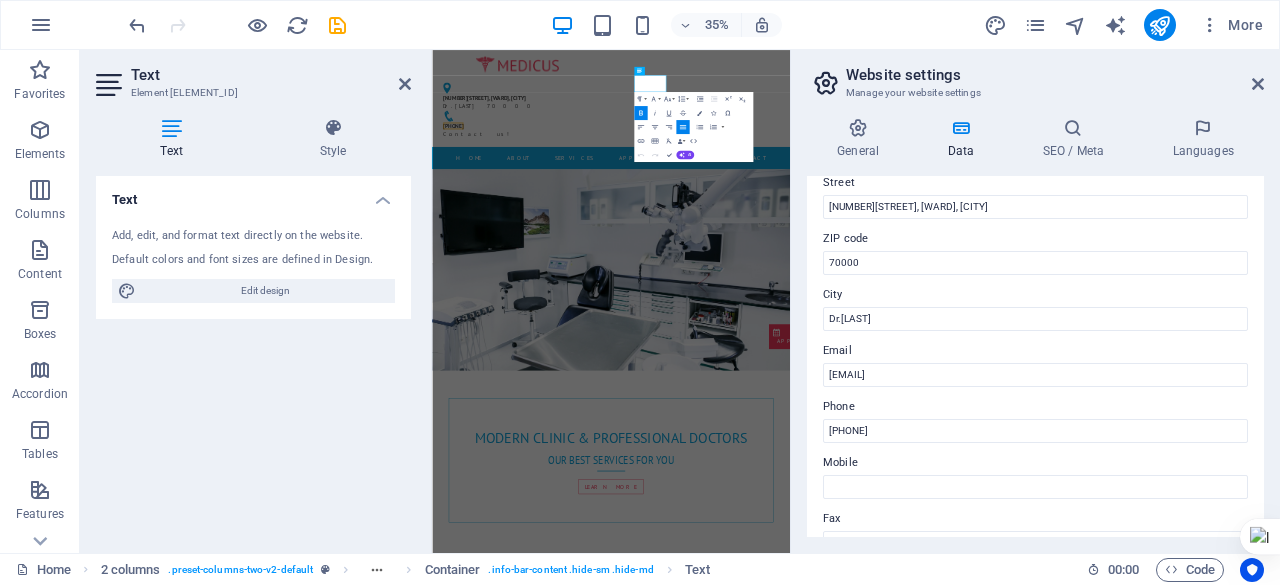 click on "35% More" at bounding box center [698, 25] 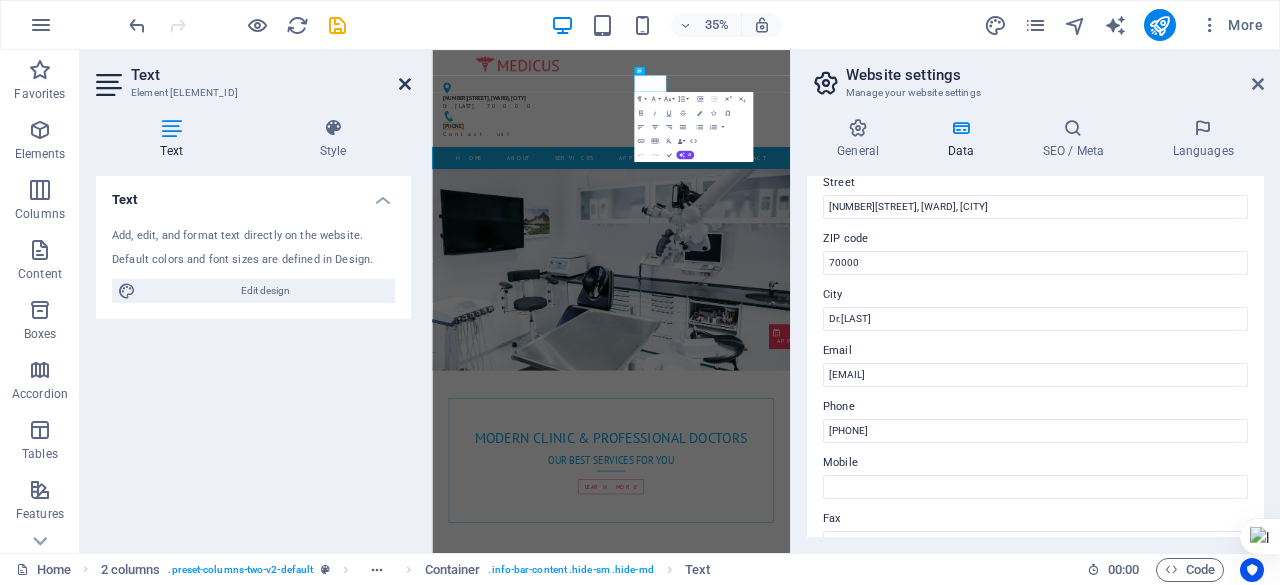 click at bounding box center [405, 84] 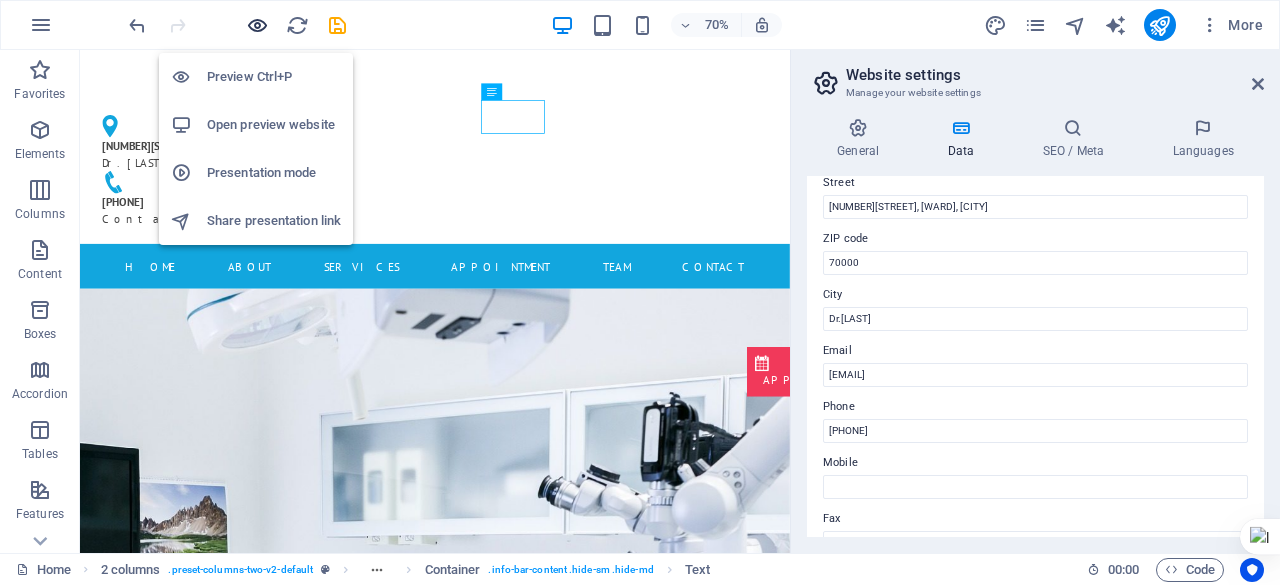 click at bounding box center (257, 25) 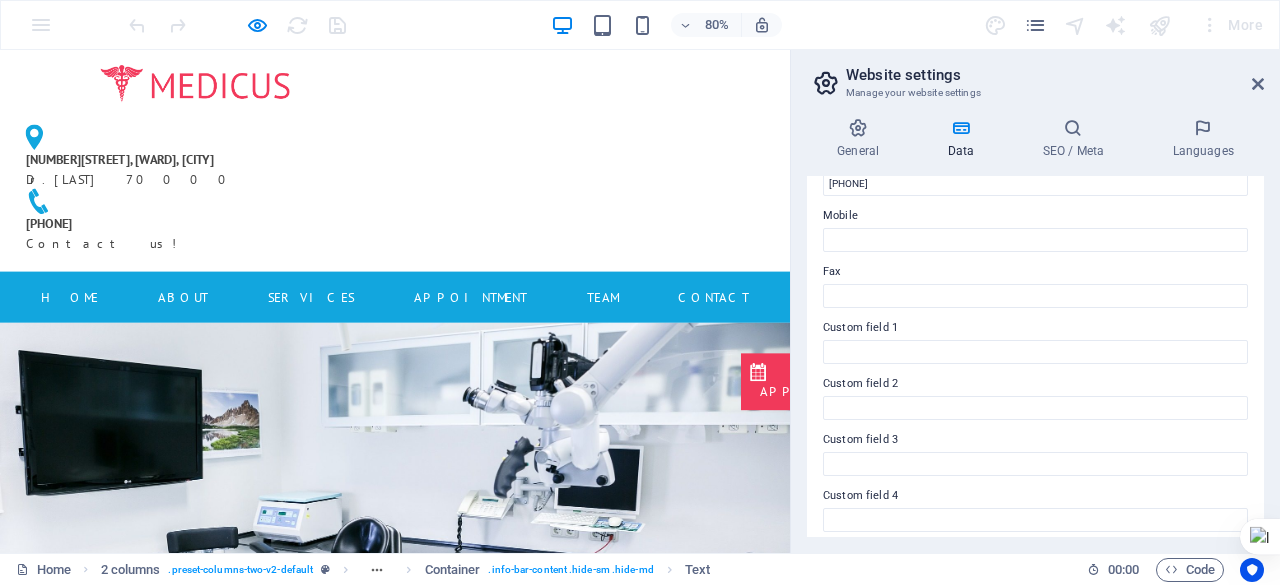 scroll, scrollTop: 599, scrollLeft: 0, axis: vertical 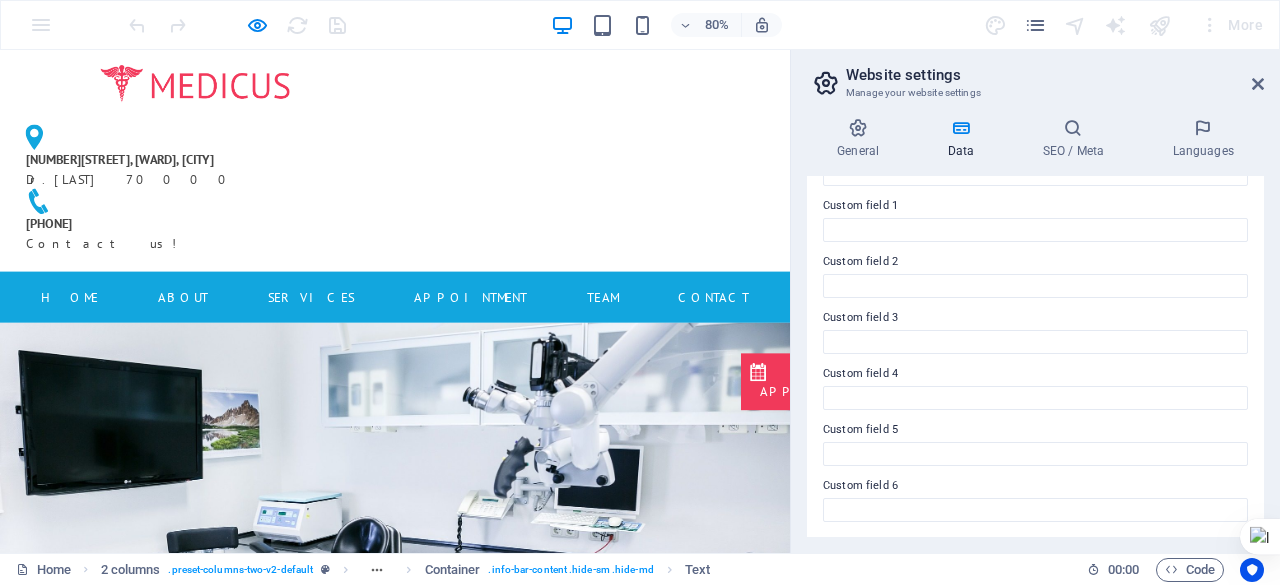 click on "Data" at bounding box center [964, 139] 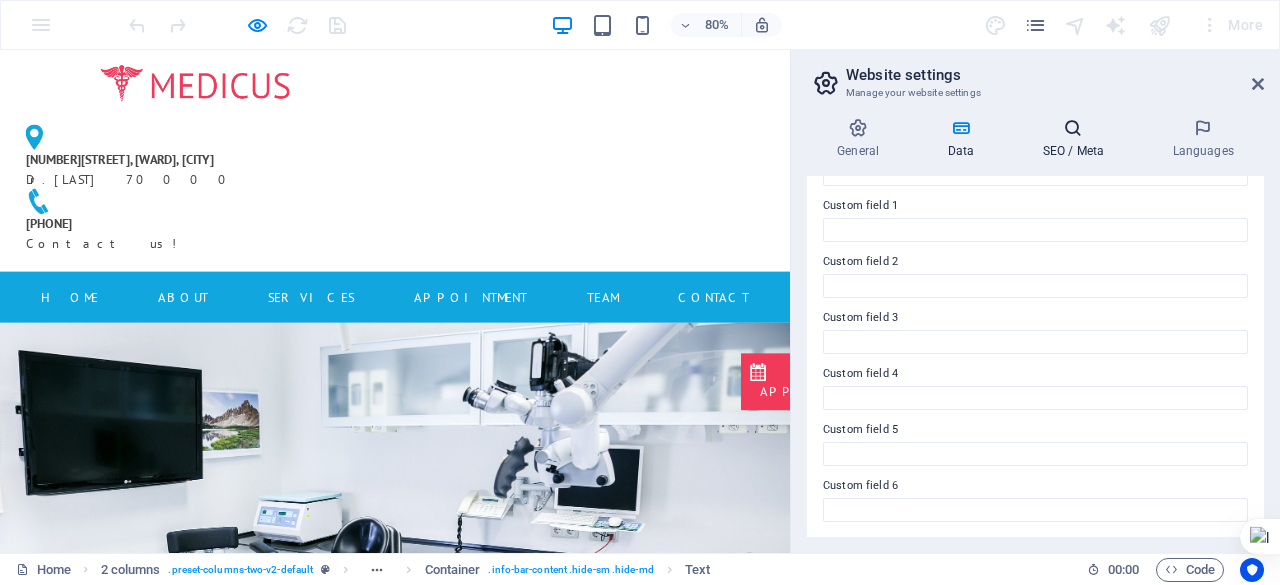 click on "SEO / Meta" at bounding box center [1077, 139] 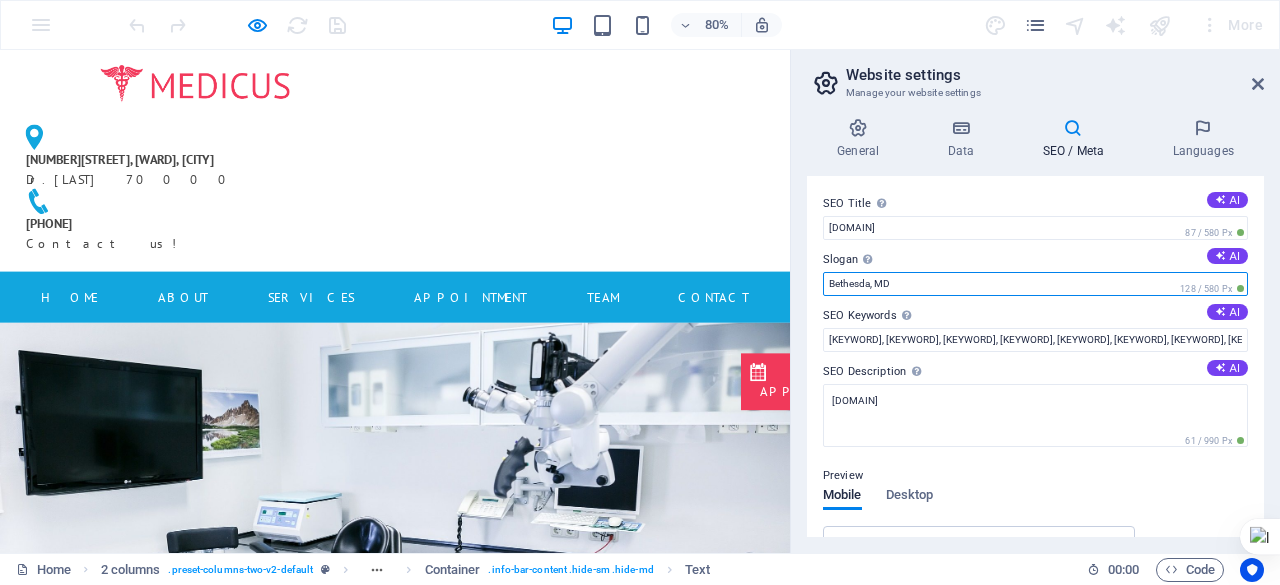 drag, startPoint x: 910, startPoint y: 282, endPoint x: 821, endPoint y: 291, distance: 89.453896 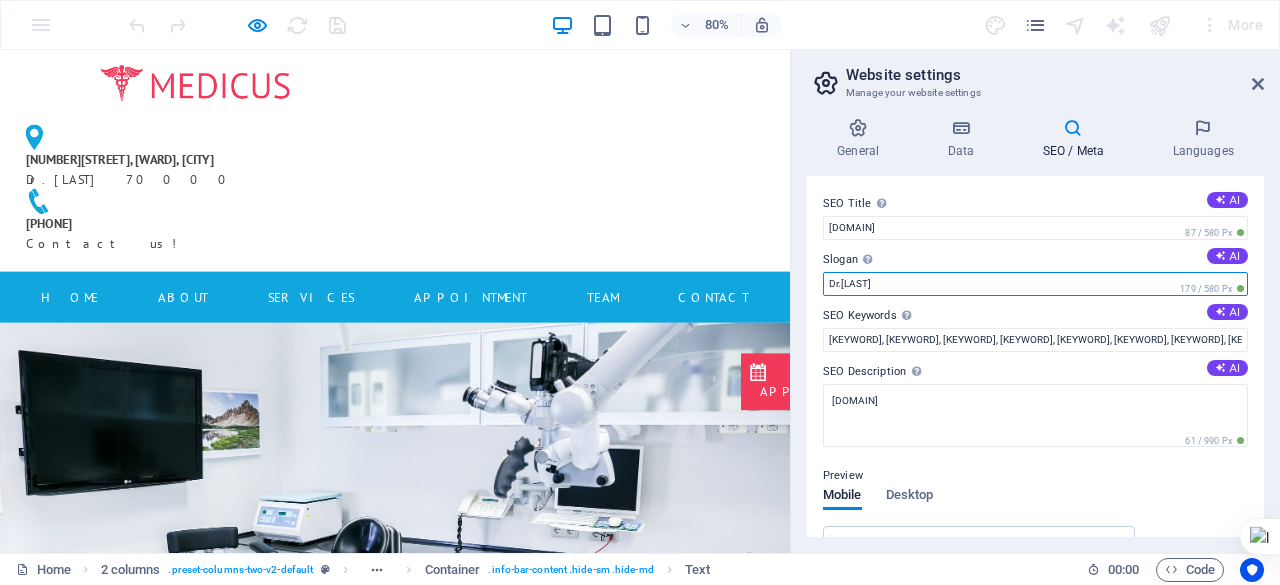 type on "Dr.[LAST]" 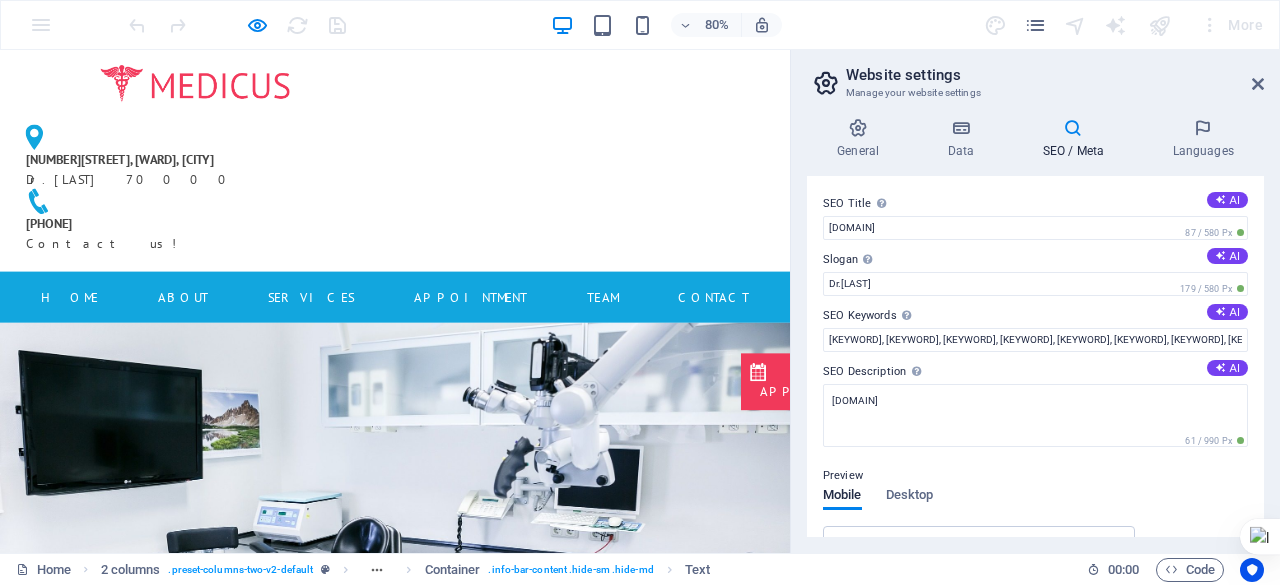 click on "[NUMBER][STREET], [WARD], [CITY] Dr.[LAST] [ZIP]" at bounding box center (236, 199) 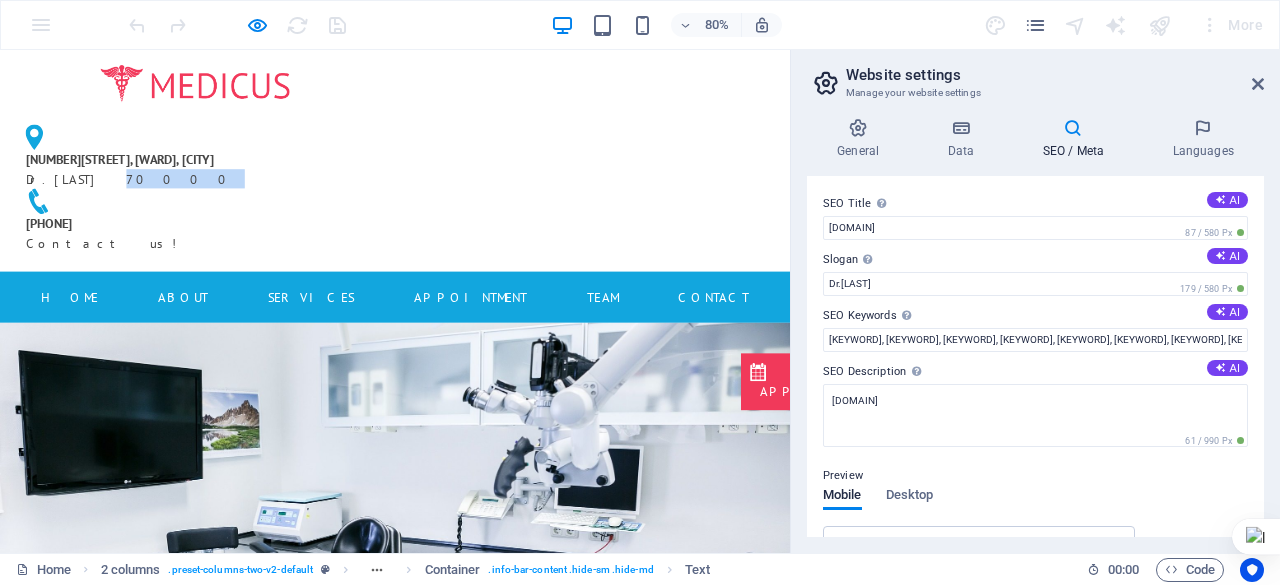 click on "70000" at bounding box center (232, 211) 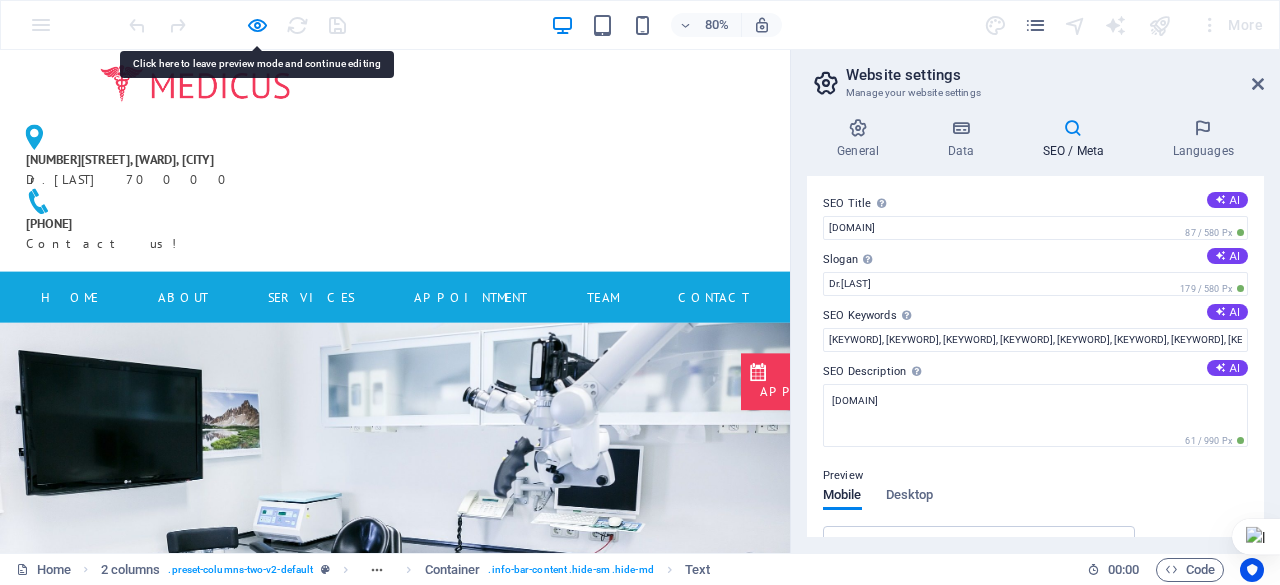 click on "[NUMBER][STREET], [WARD], [CITY]" at bounding box center [149, 187] 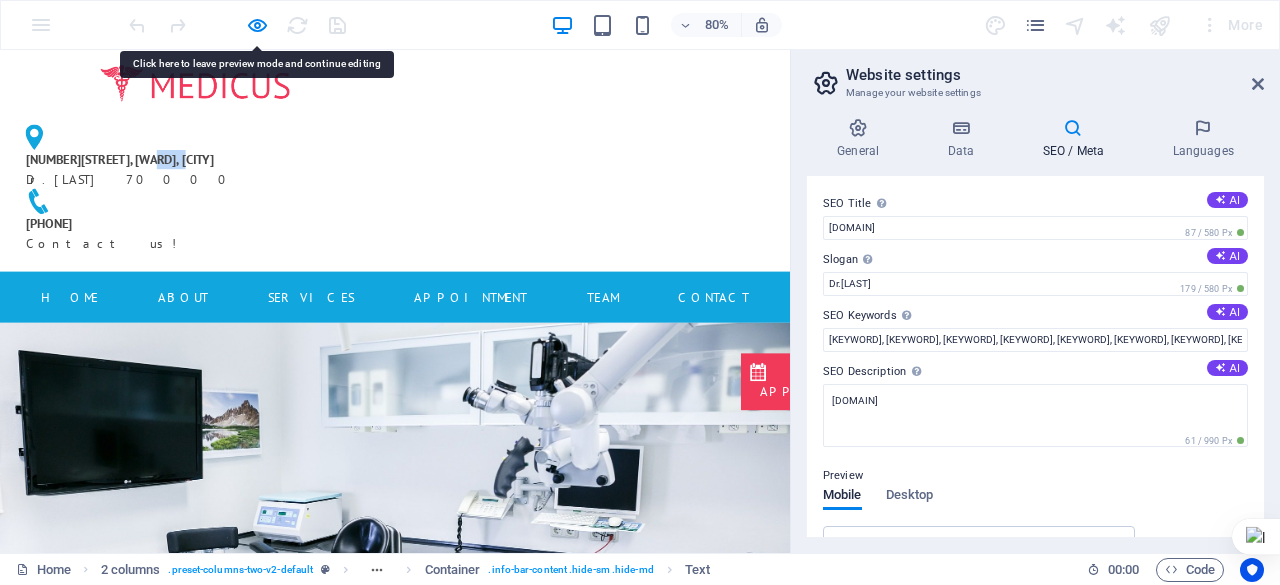 click on "[NUMBER][STREET], [WARD], [CITY]" at bounding box center (149, 187) 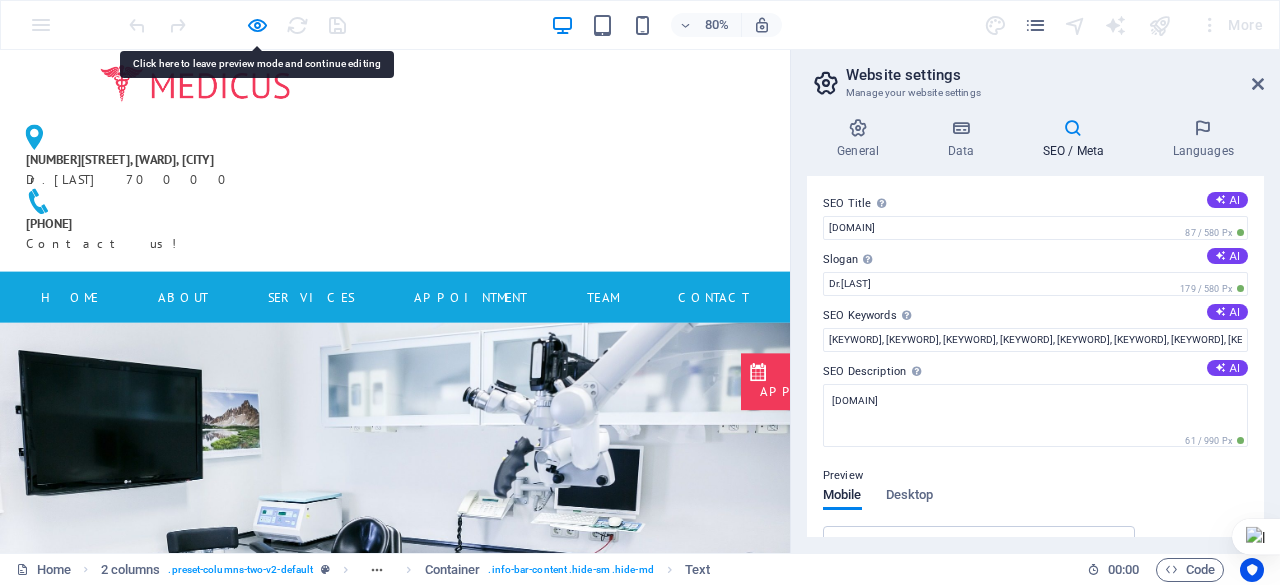 click on "Dr.[LAST]" at bounding box center [81, 211] 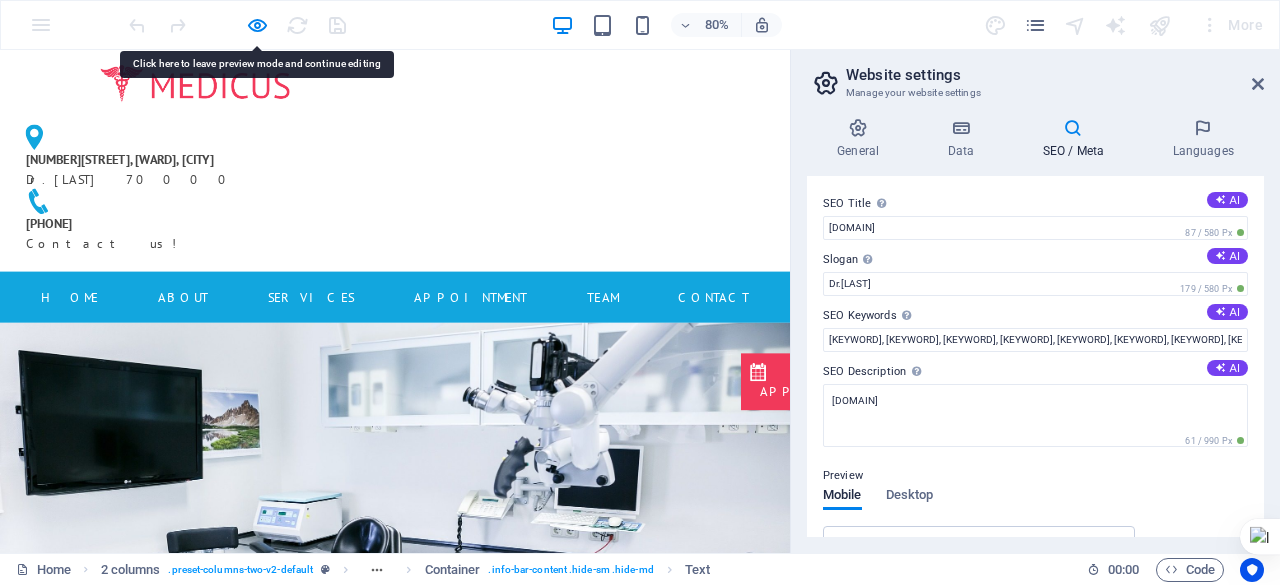 click on "Dr.[LAST]" at bounding box center (81, 211) 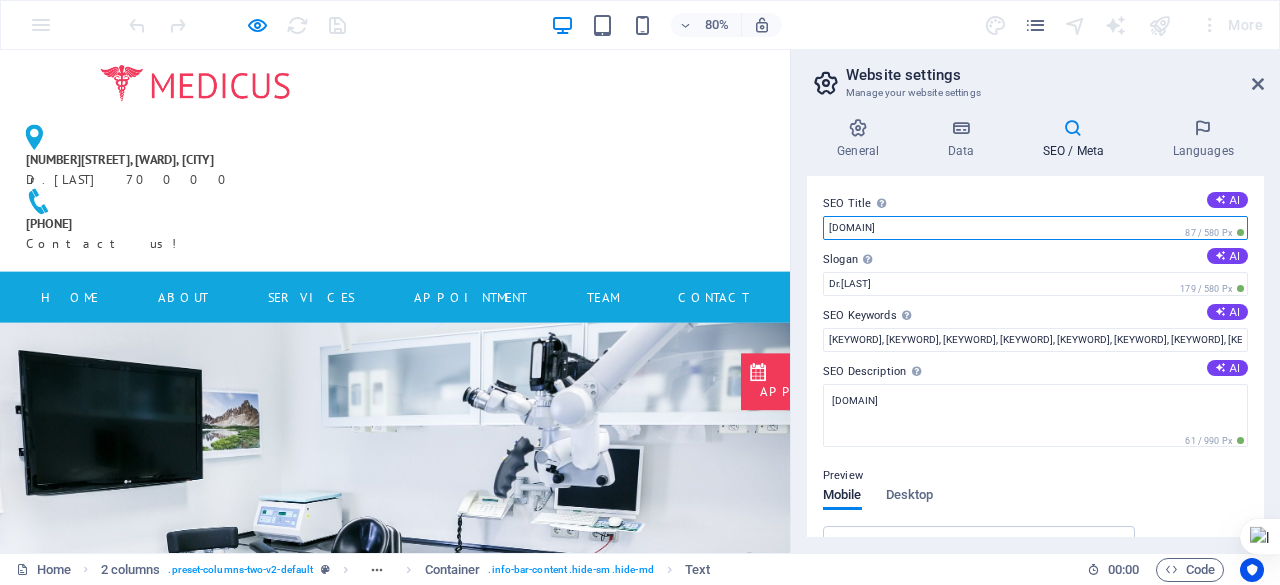 click on "[DOMAIN]" at bounding box center (1035, 228) 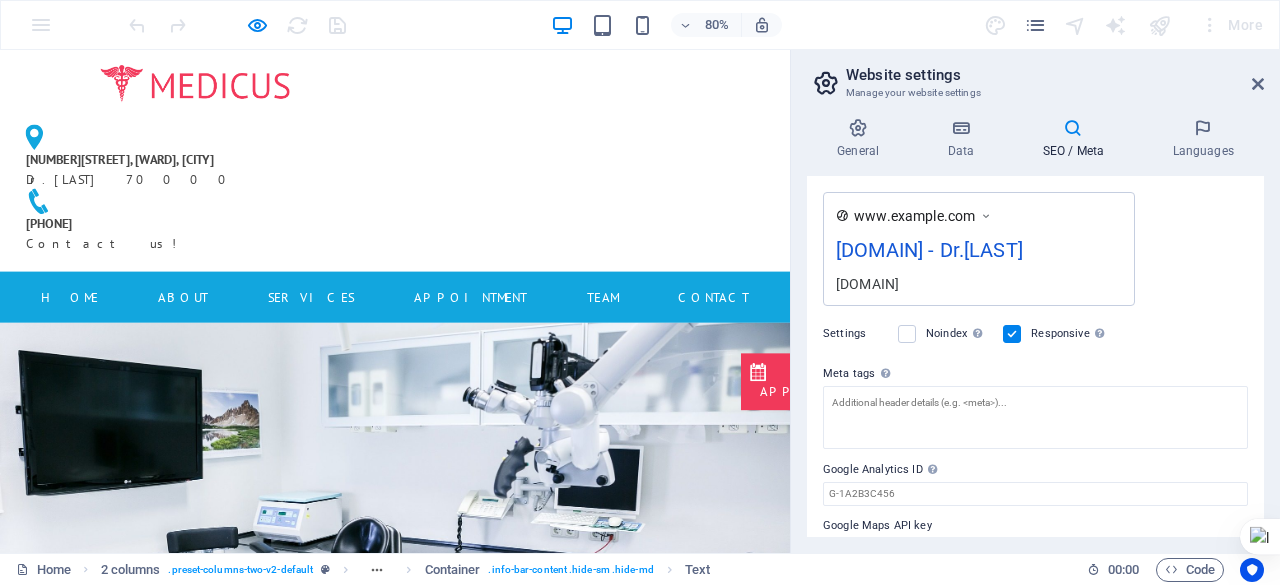 scroll, scrollTop: 0, scrollLeft: 0, axis: both 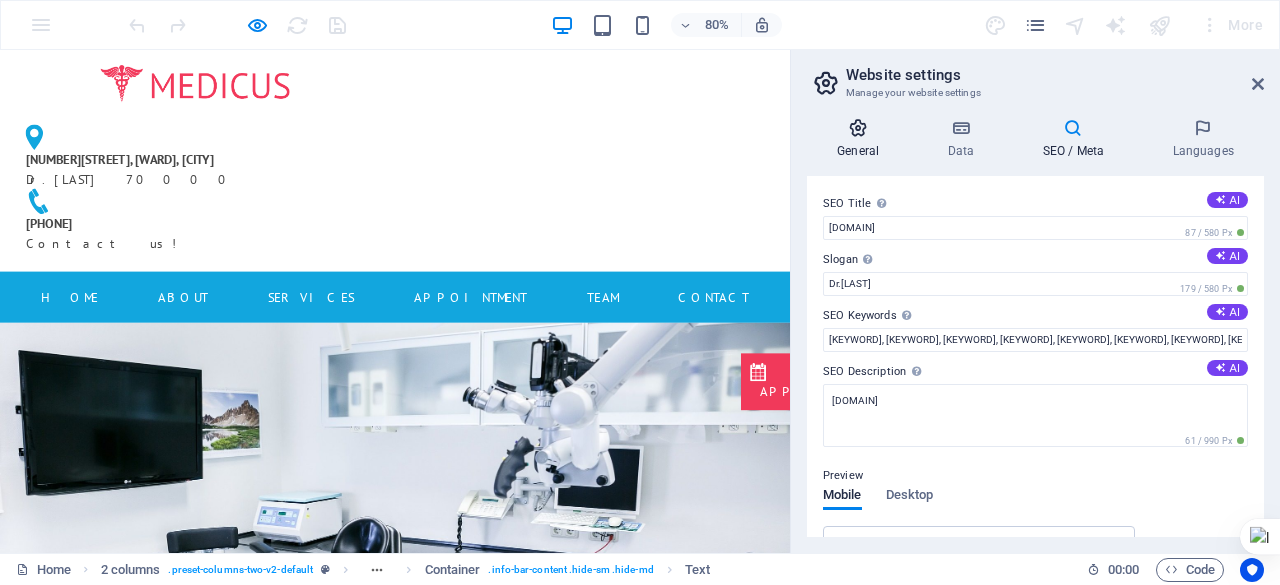 click at bounding box center [858, 128] 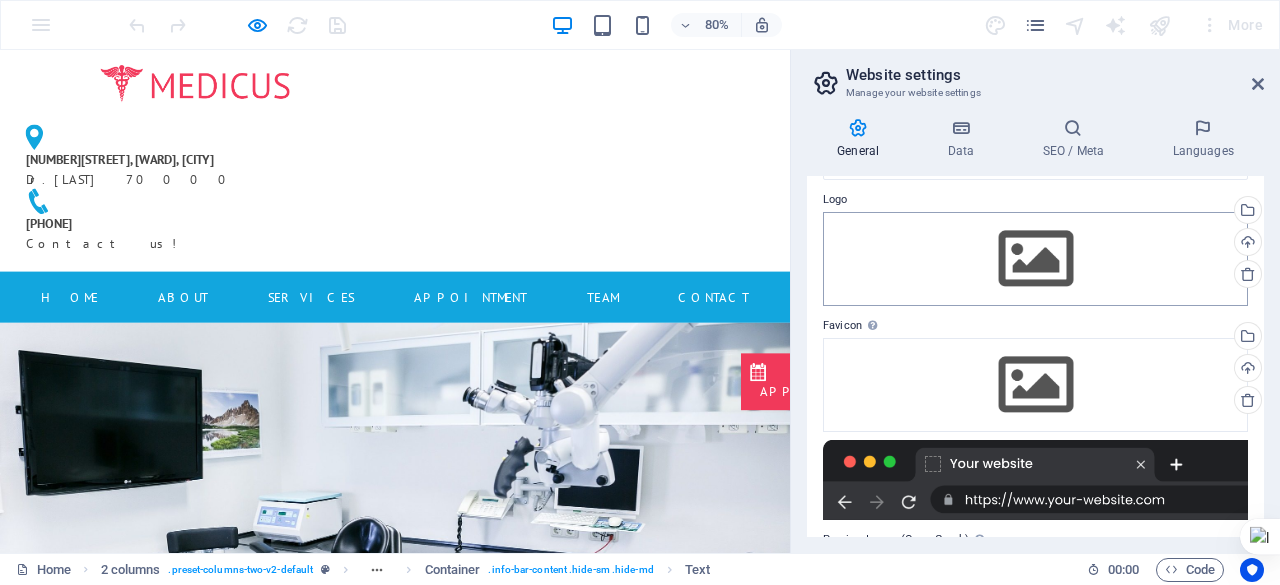 scroll, scrollTop: 0, scrollLeft: 0, axis: both 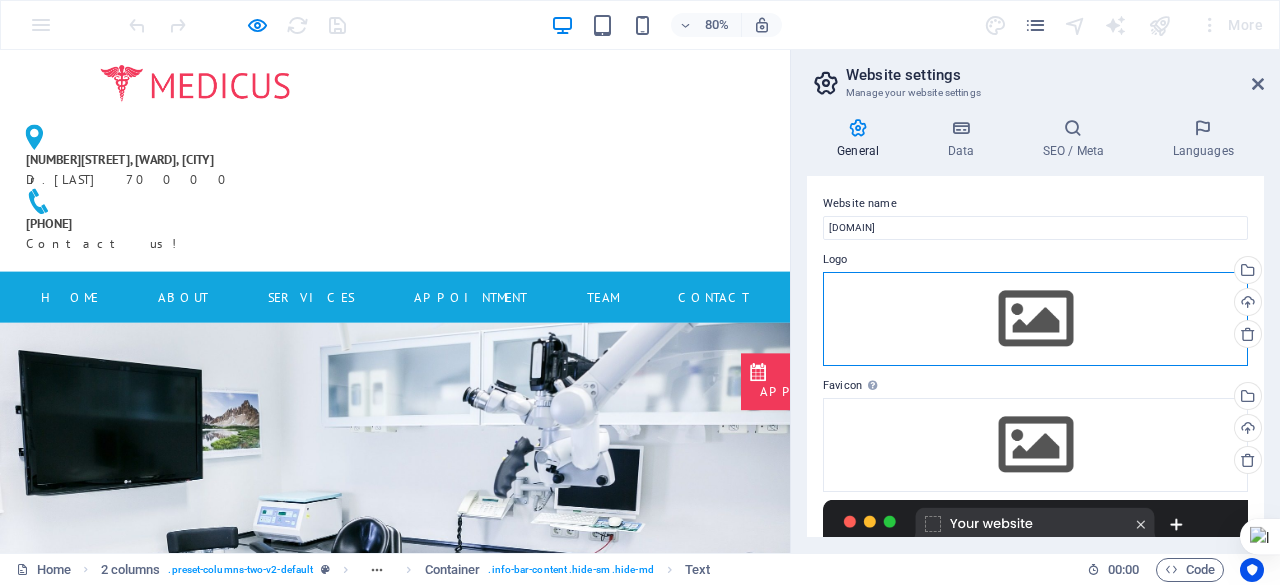 click on "Drag files here, click to choose files or select files from Files or our free stock photos & videos" at bounding box center [1035, 319] 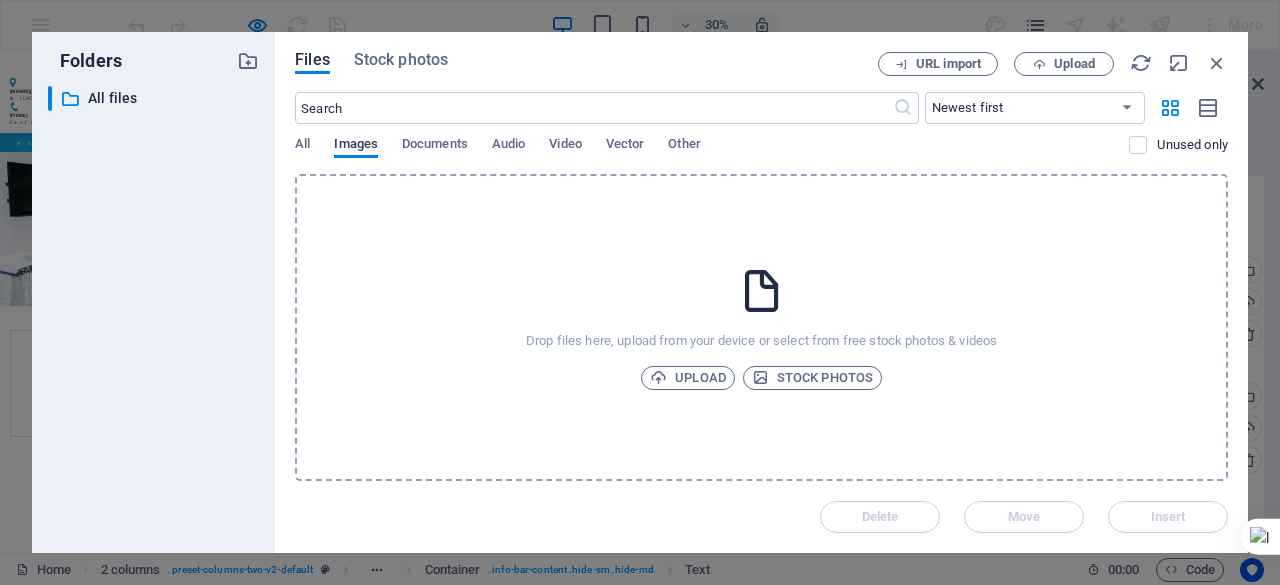 click on "Images" at bounding box center [356, 146] 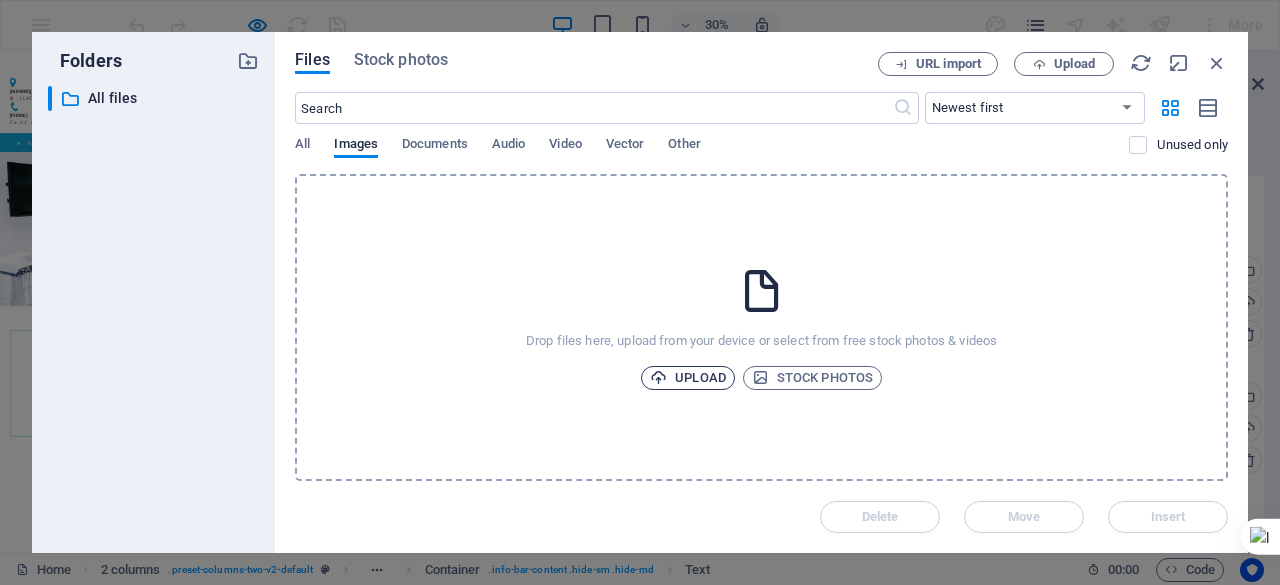 click on "Upload" at bounding box center (688, 378) 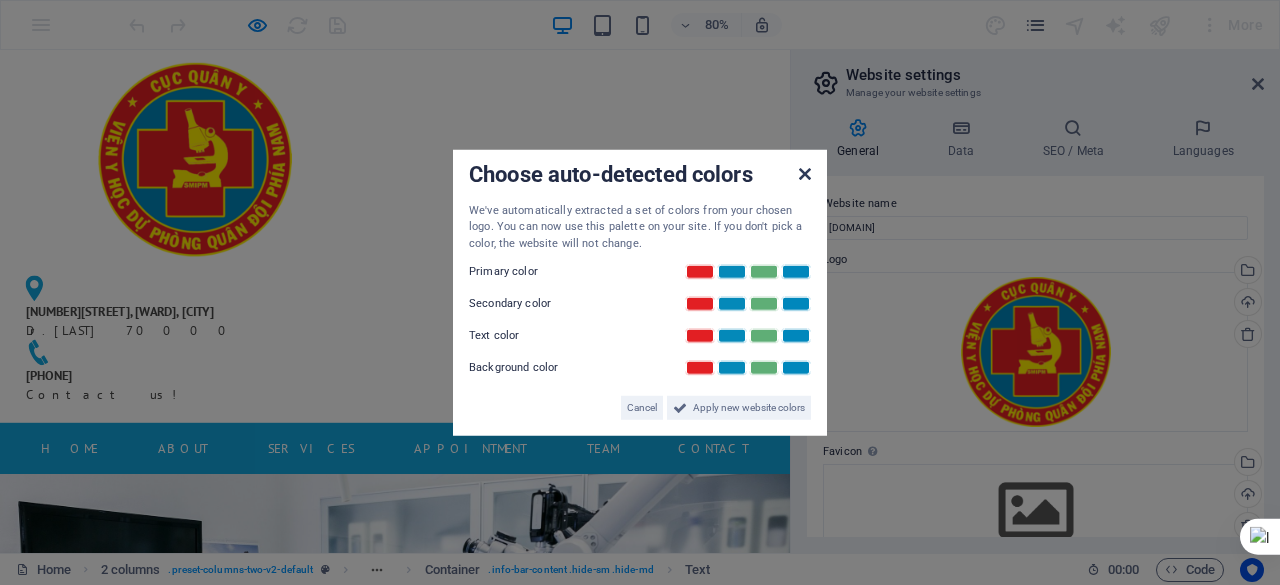 click at bounding box center (805, 173) 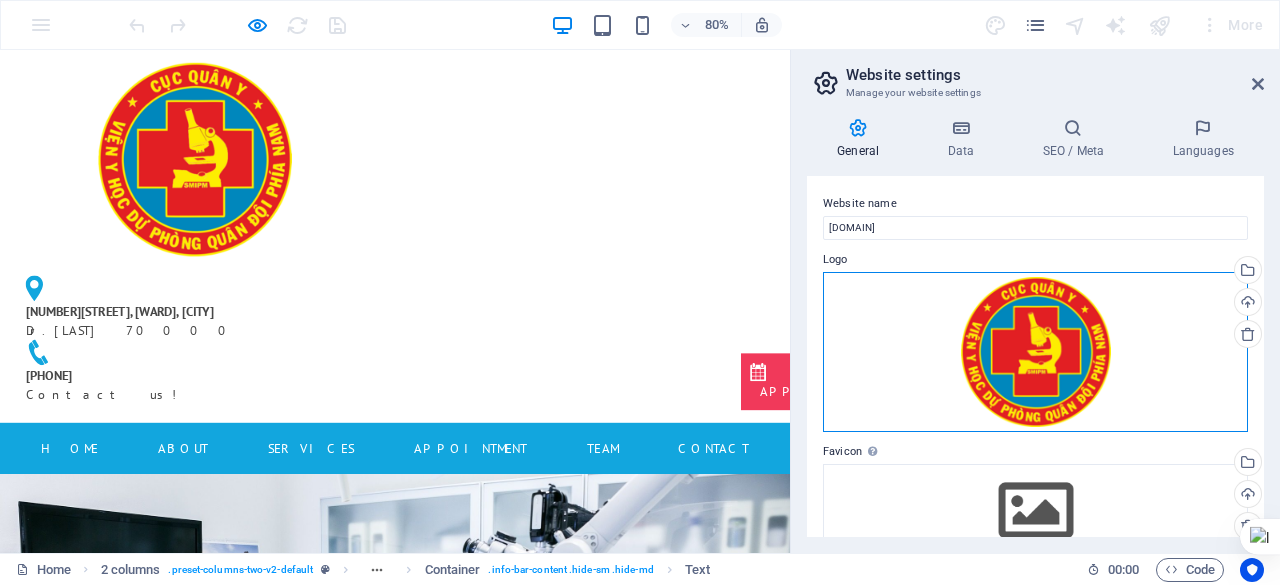 click on "Drag files here, click to choose files or select files from Files or our free stock photos & videos" at bounding box center (1035, 352) 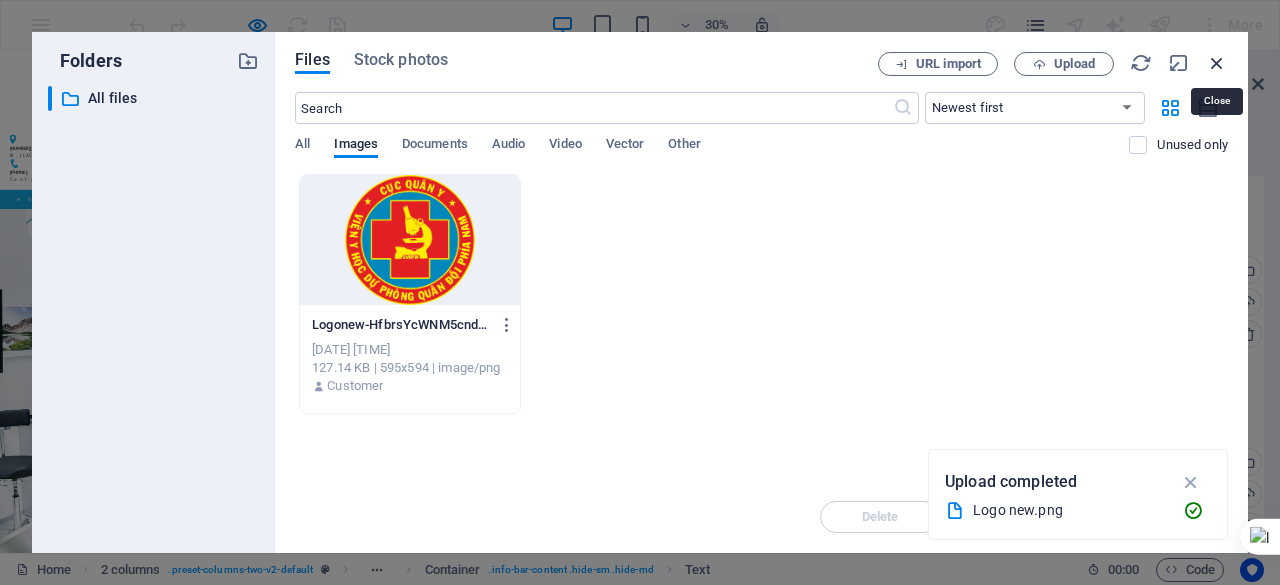 click at bounding box center (1217, 63) 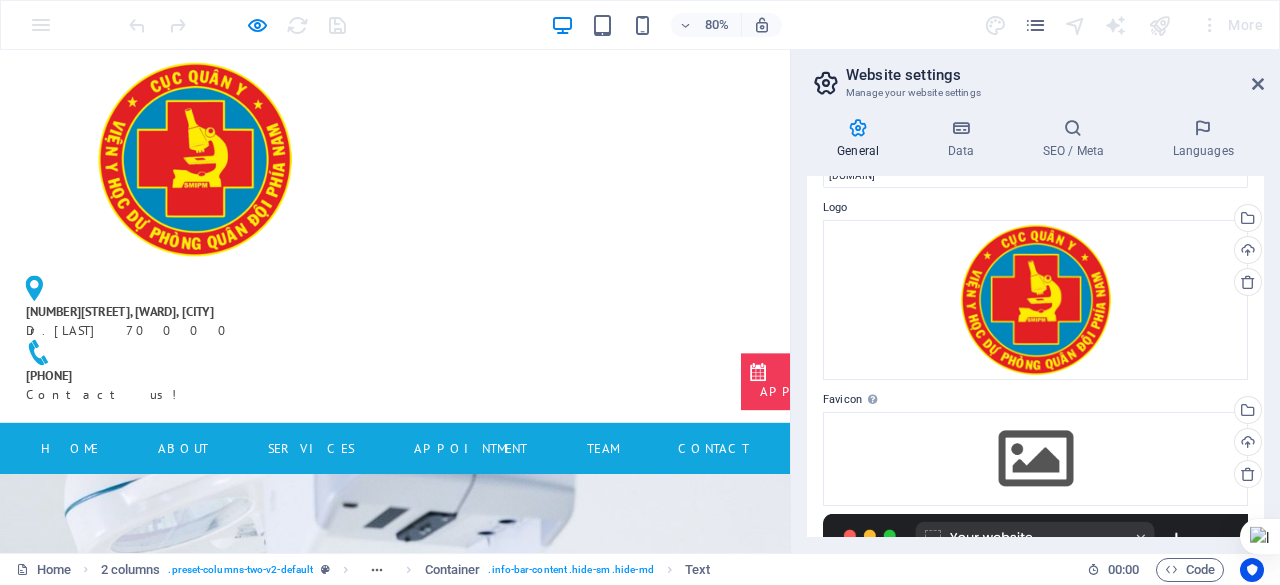 scroll, scrollTop: 0, scrollLeft: 0, axis: both 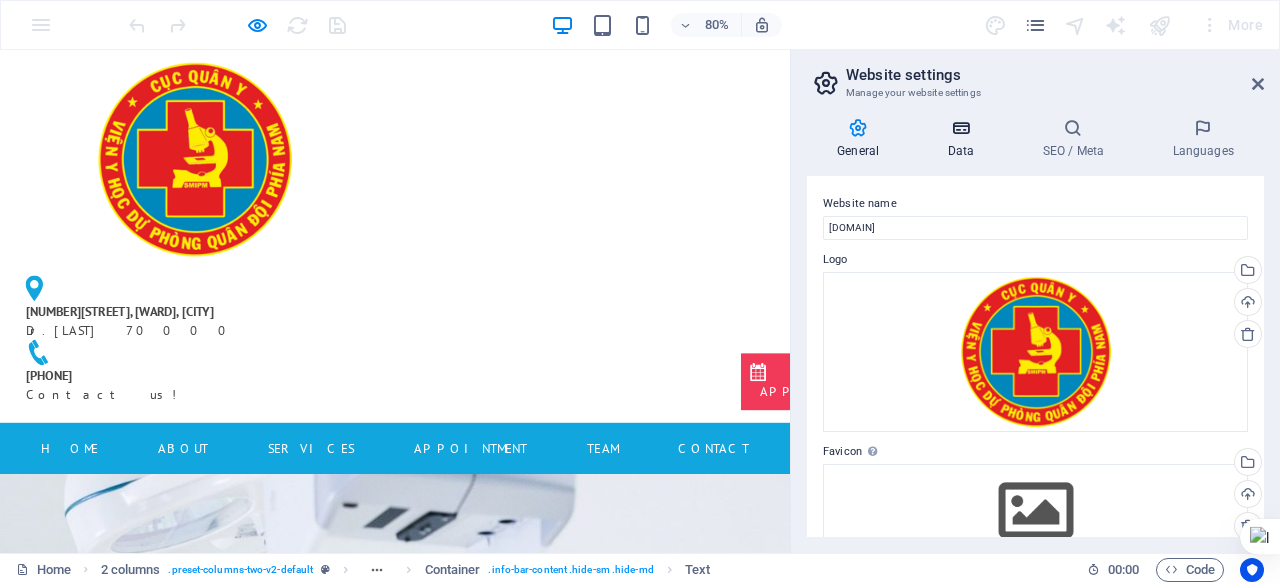 click on "Data" at bounding box center [964, 139] 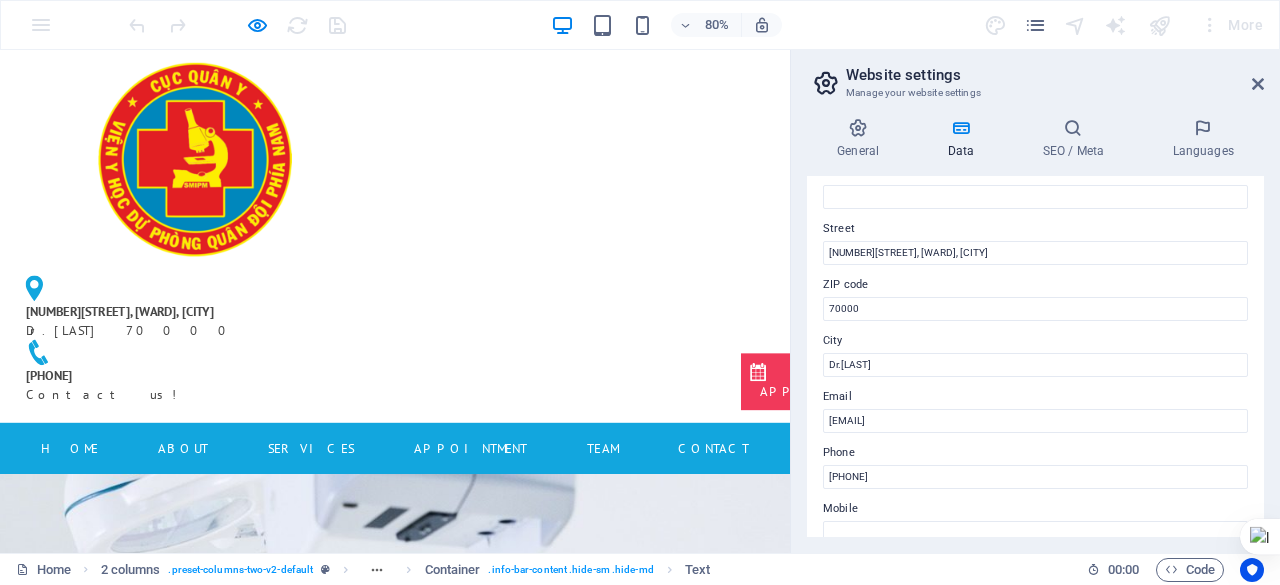 scroll, scrollTop: 180, scrollLeft: 0, axis: vertical 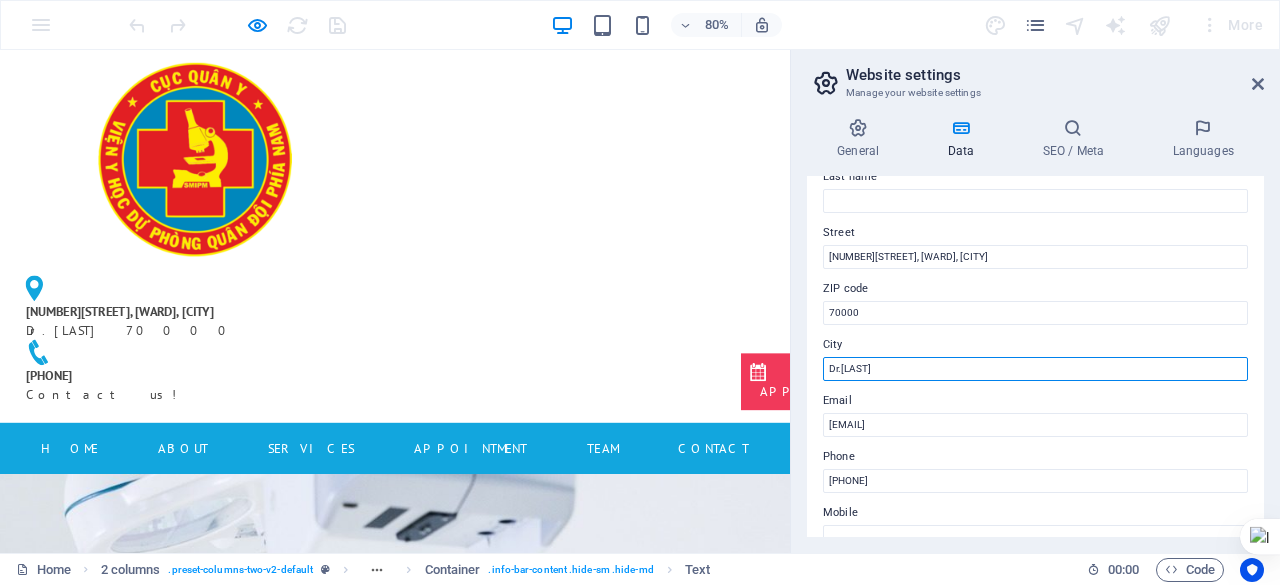 drag, startPoint x: 928, startPoint y: 373, endPoint x: 816, endPoint y: 367, distance: 112.1606 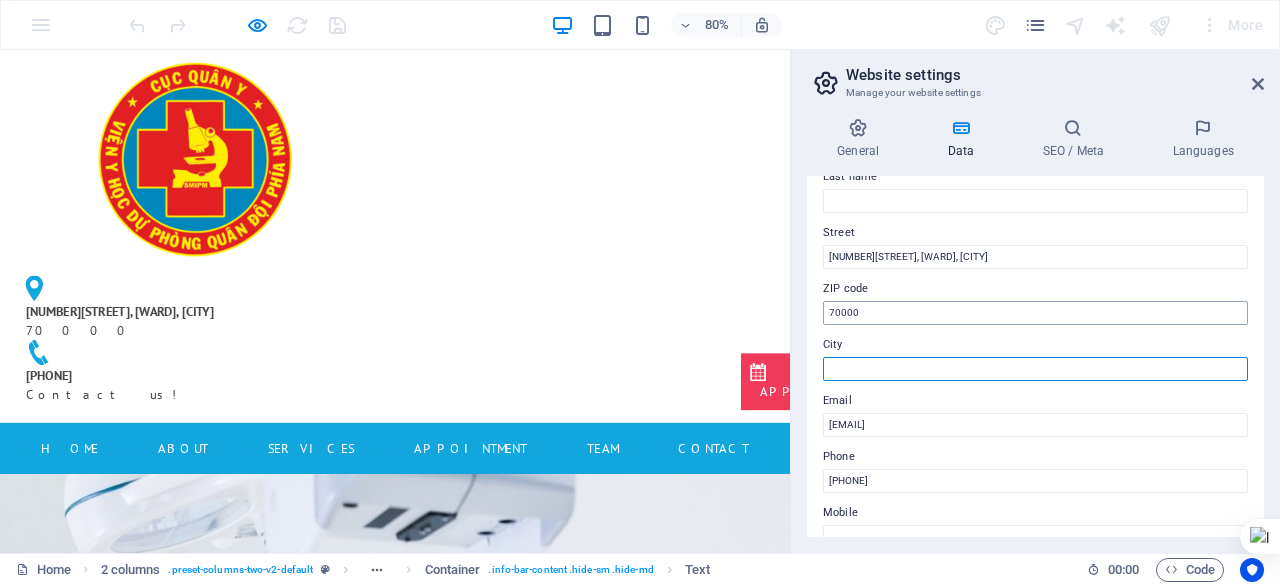 type 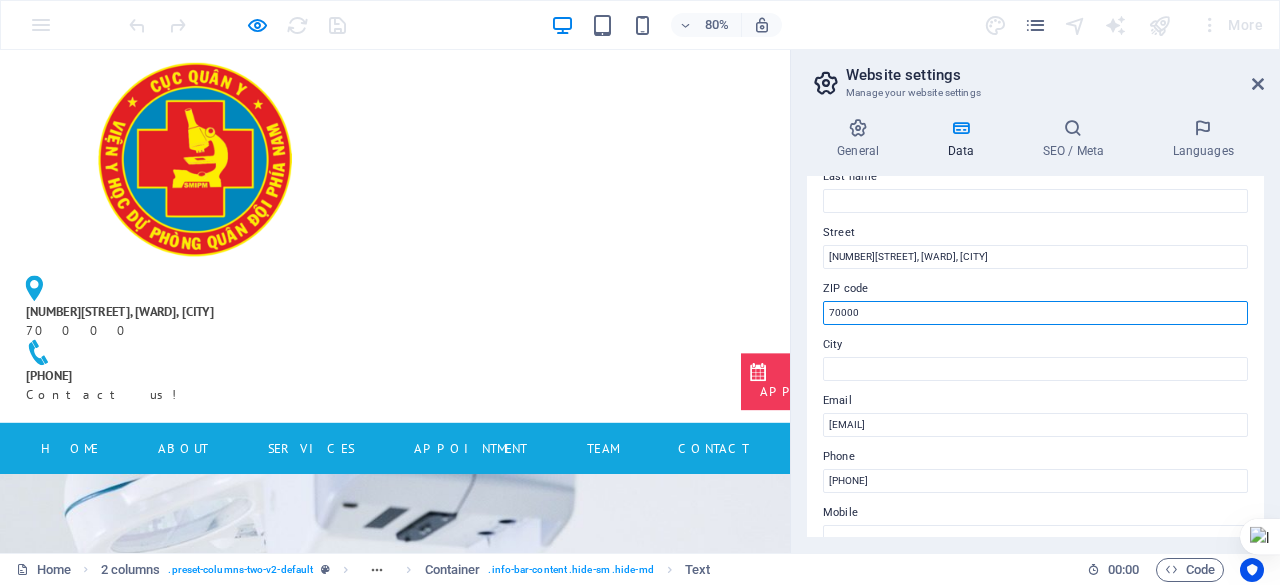 drag, startPoint x: 878, startPoint y: 307, endPoint x: 820, endPoint y: 307, distance: 58 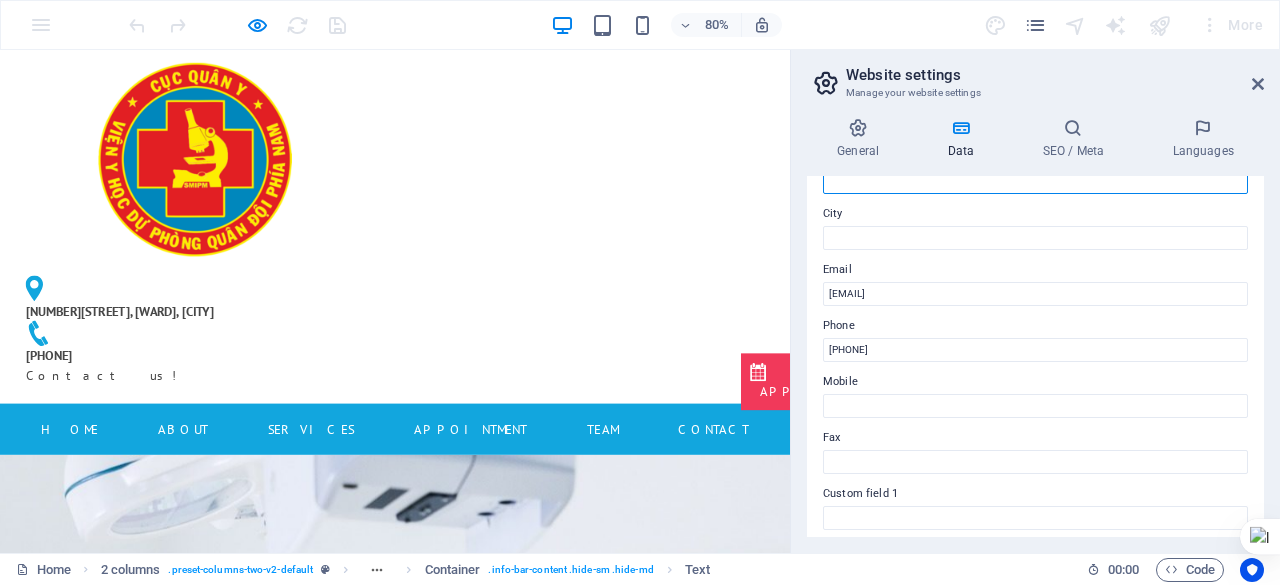 scroll, scrollTop: 317, scrollLeft: 0, axis: vertical 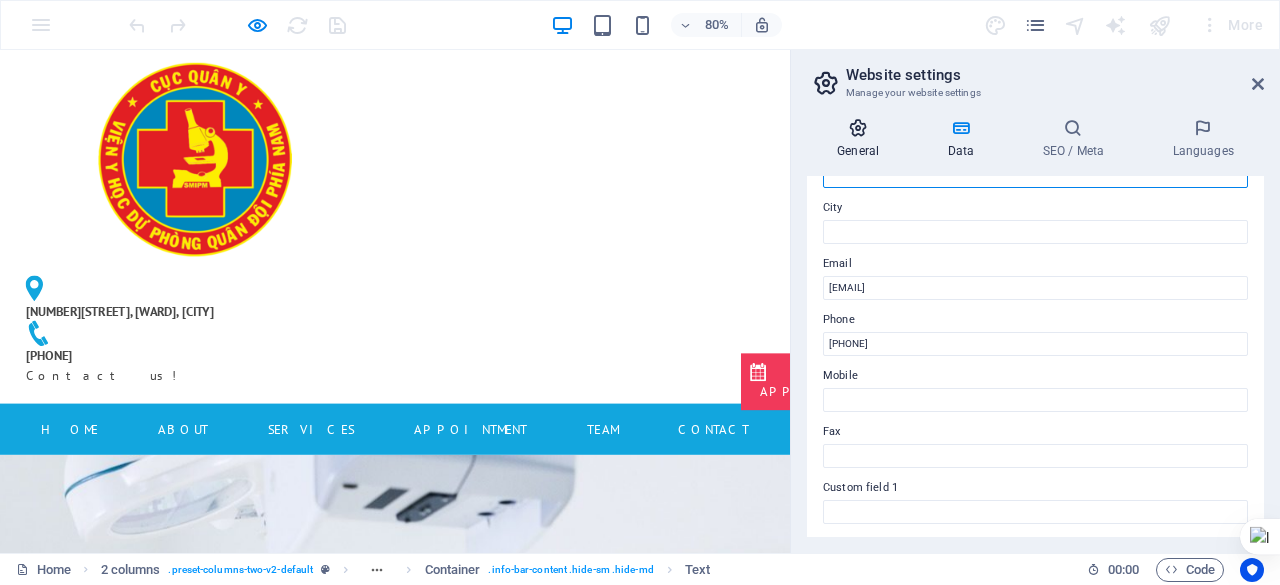 type 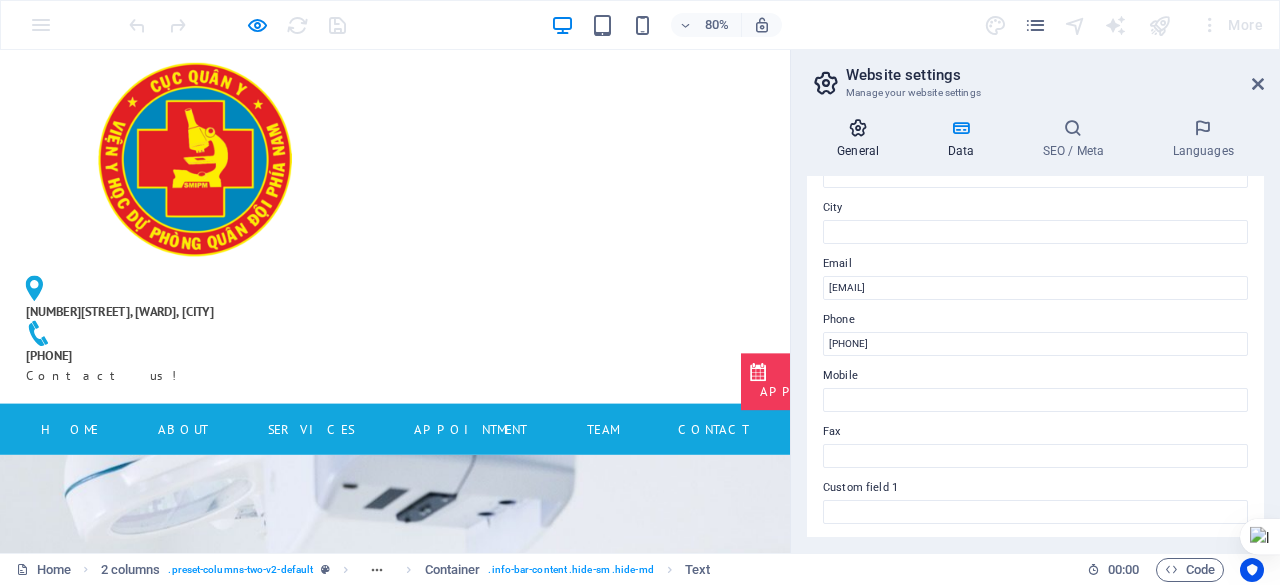 click at bounding box center [858, 128] 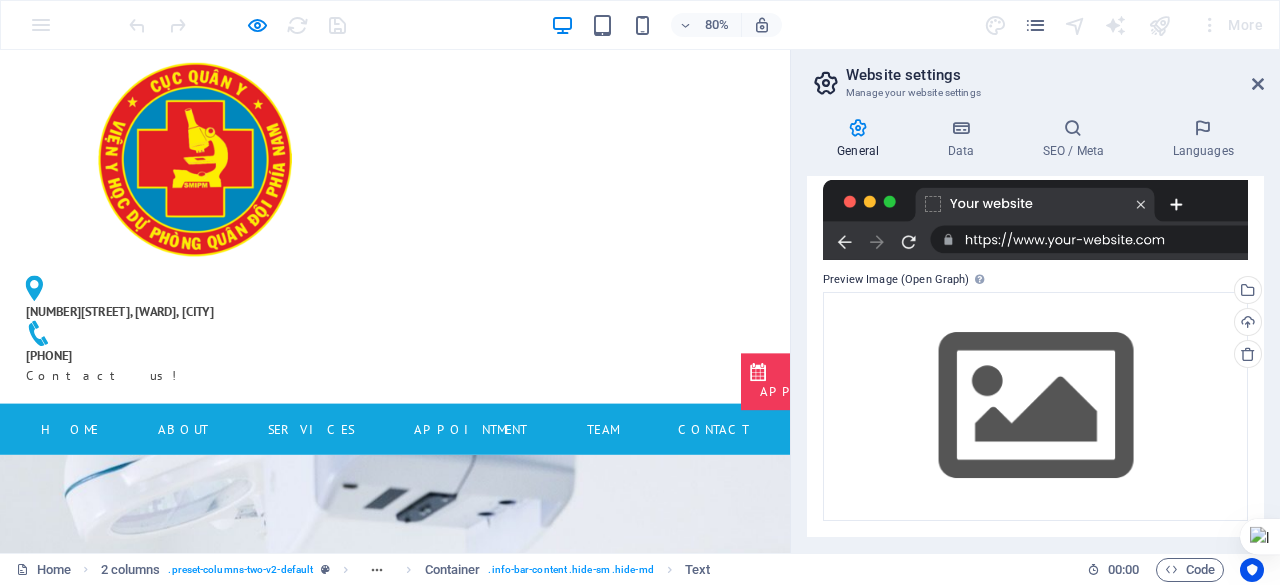 scroll, scrollTop: 0, scrollLeft: 0, axis: both 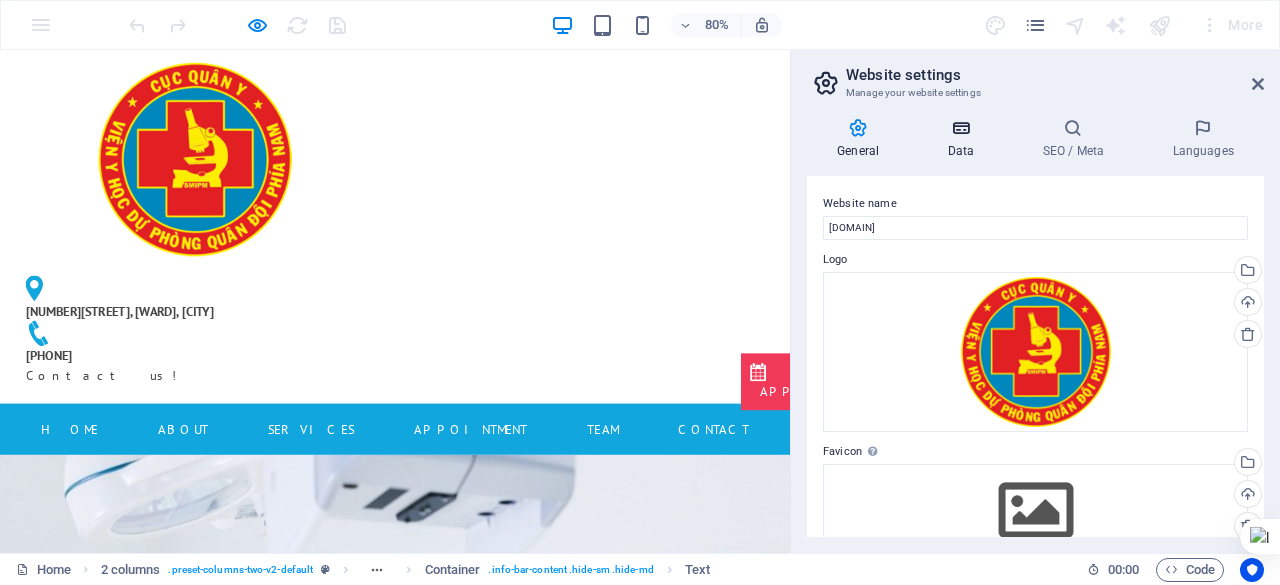 click at bounding box center (960, 128) 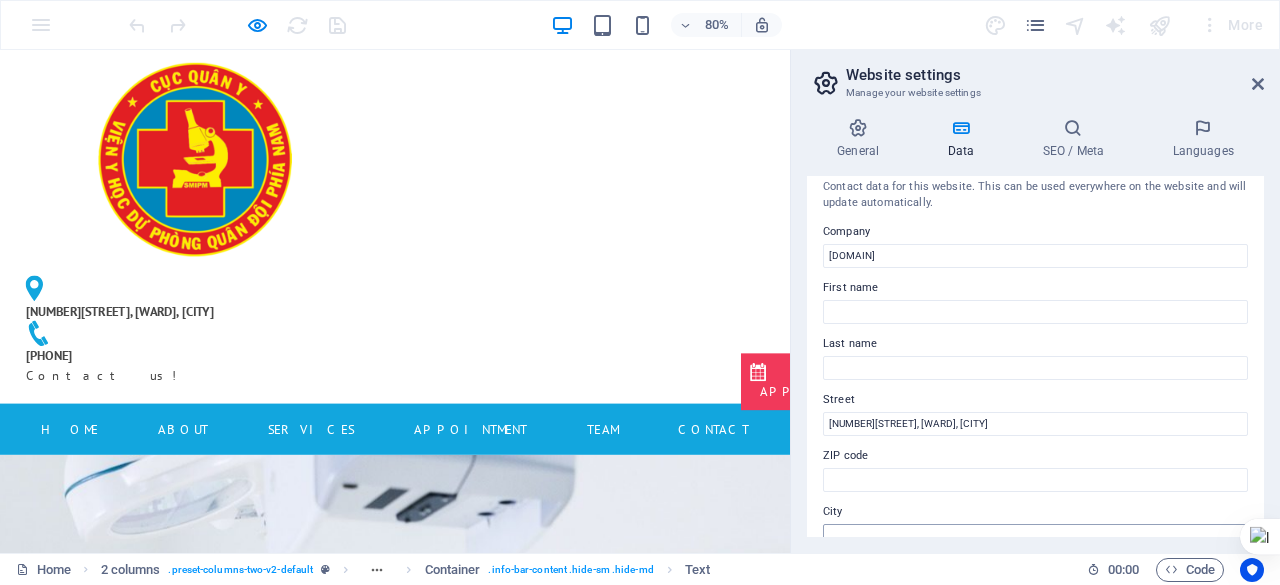 scroll, scrollTop: 0, scrollLeft: 0, axis: both 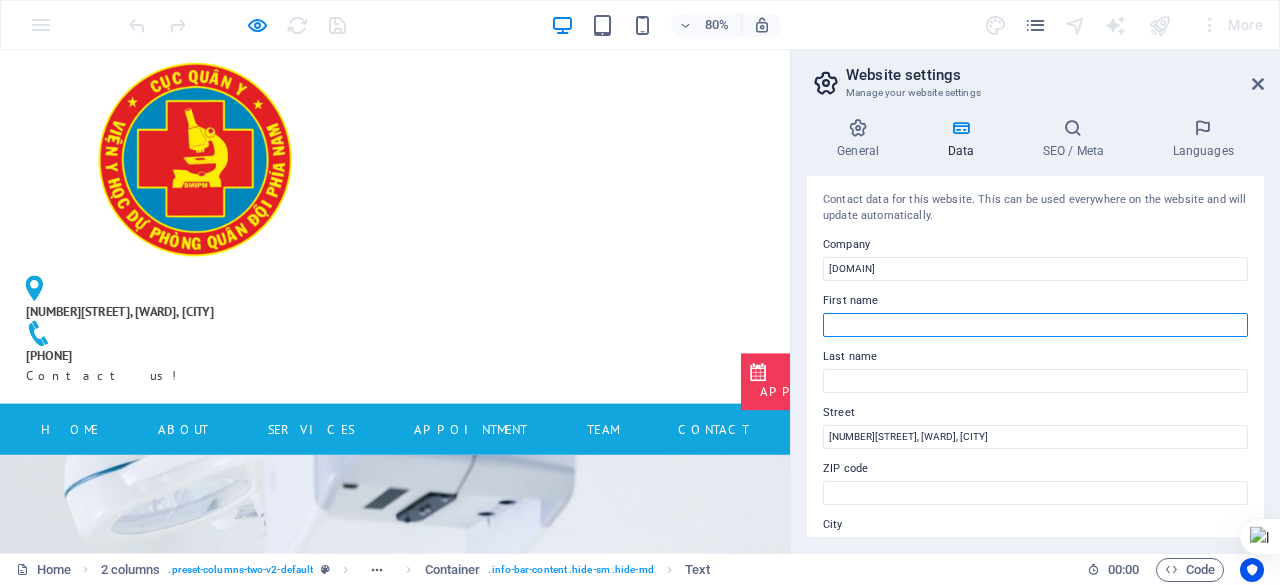 click on "First name" at bounding box center [1035, 325] 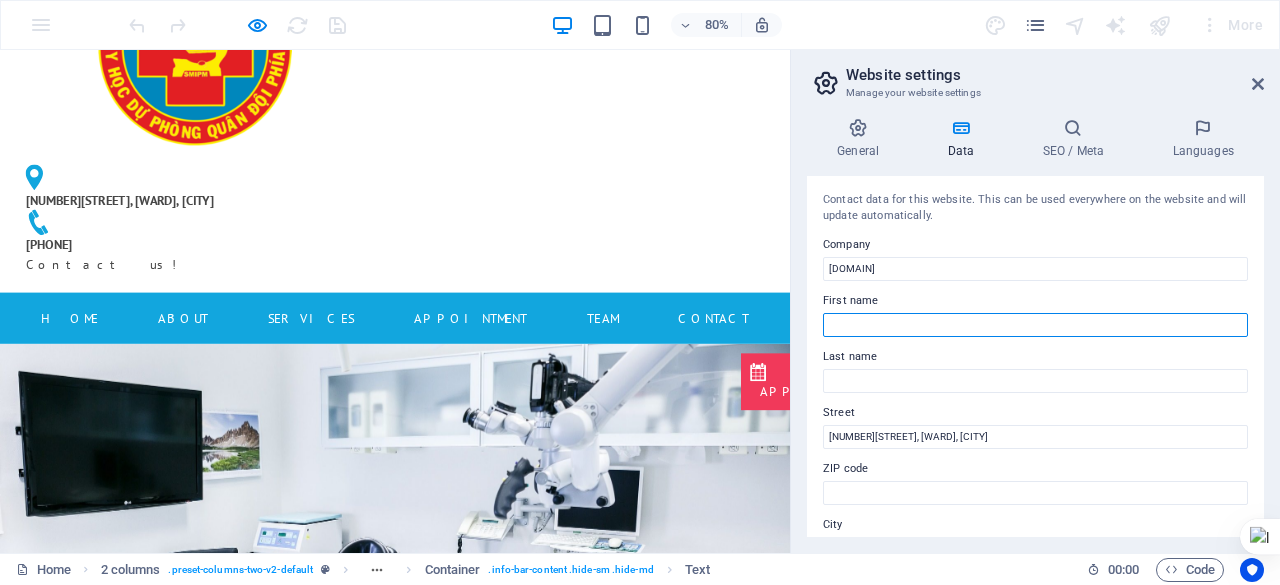 scroll, scrollTop: 0, scrollLeft: 0, axis: both 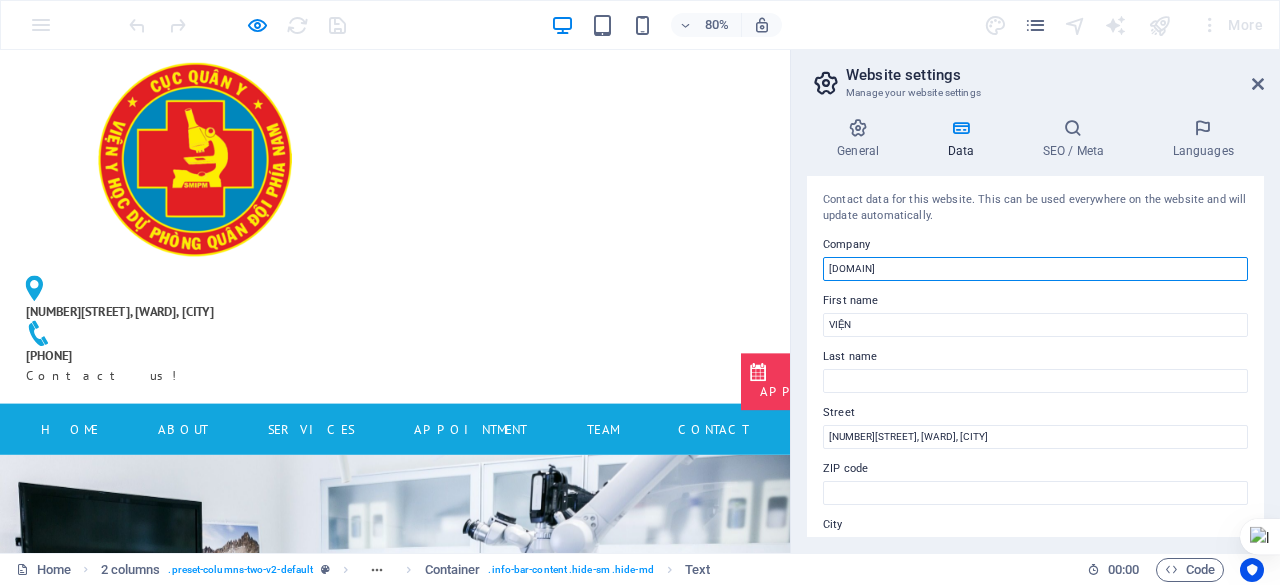 click on "[DOMAIN]" at bounding box center [1035, 269] 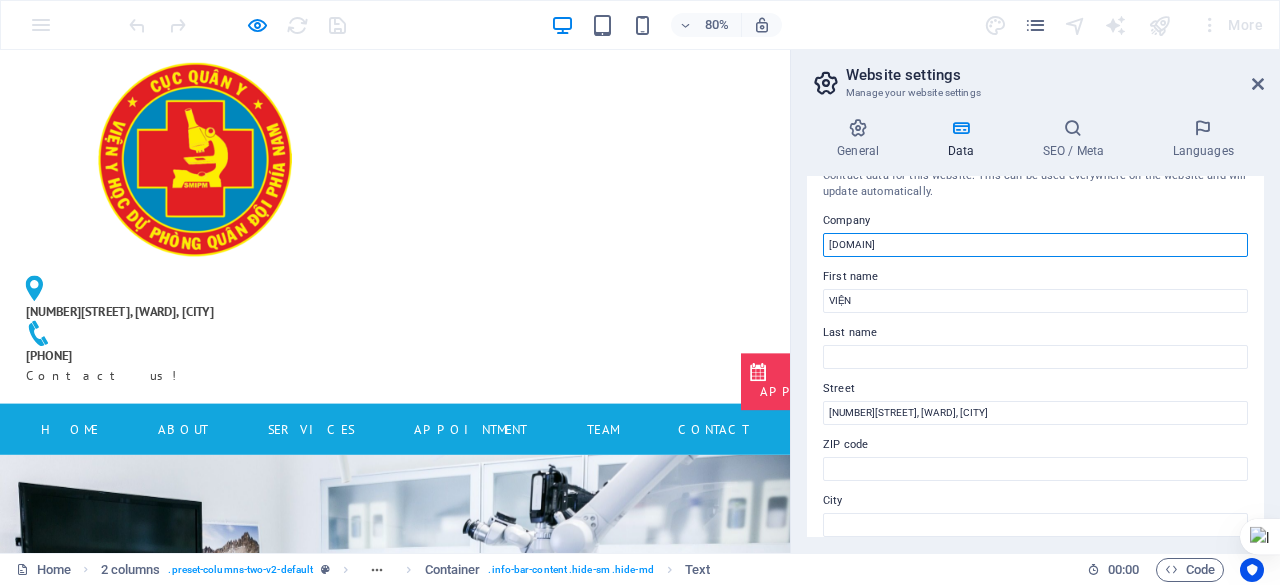 scroll, scrollTop: 0, scrollLeft: 0, axis: both 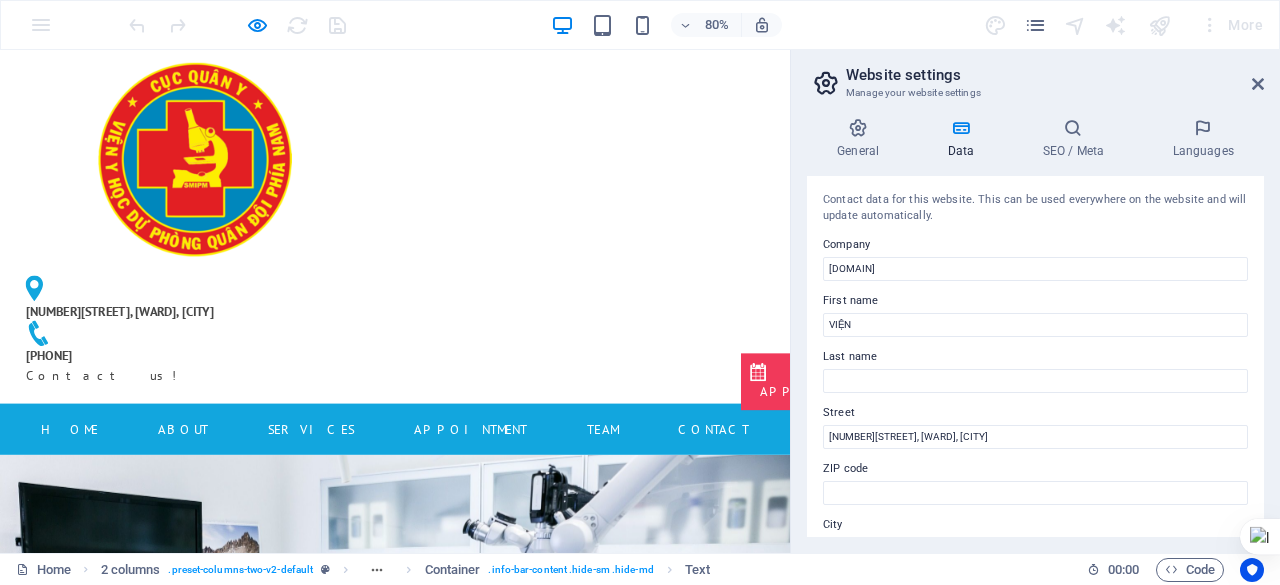 click on "[NUMBER][STREET], [WARD], [CITY] [PHONE] Contact us!" at bounding box center (244, 400) 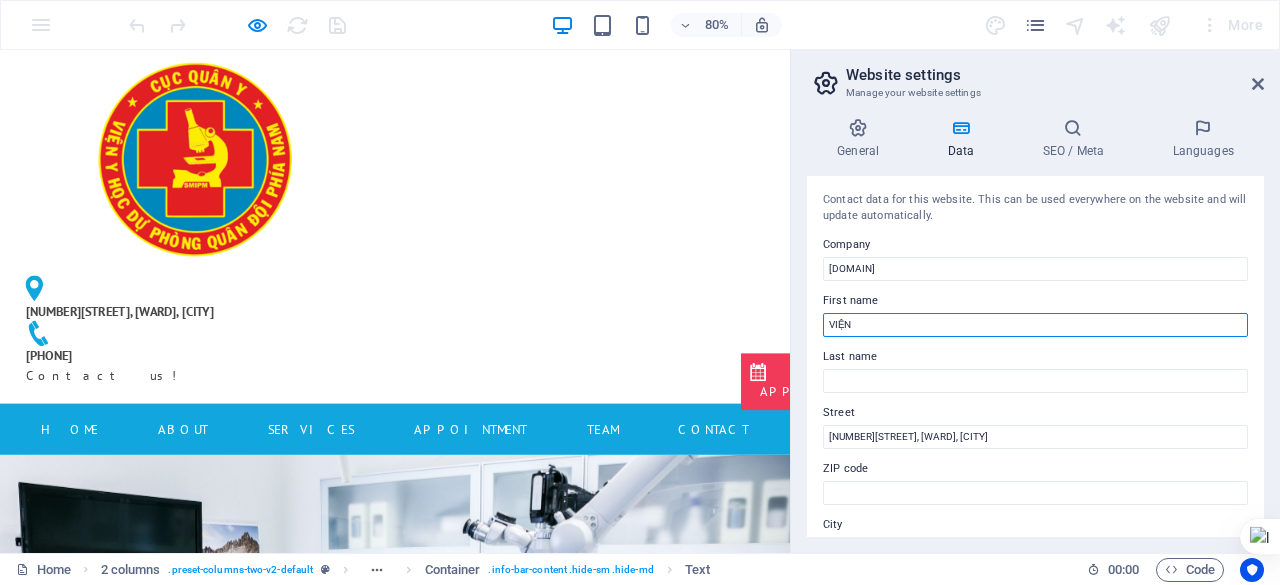 click on "VIỆN" at bounding box center [1035, 325] 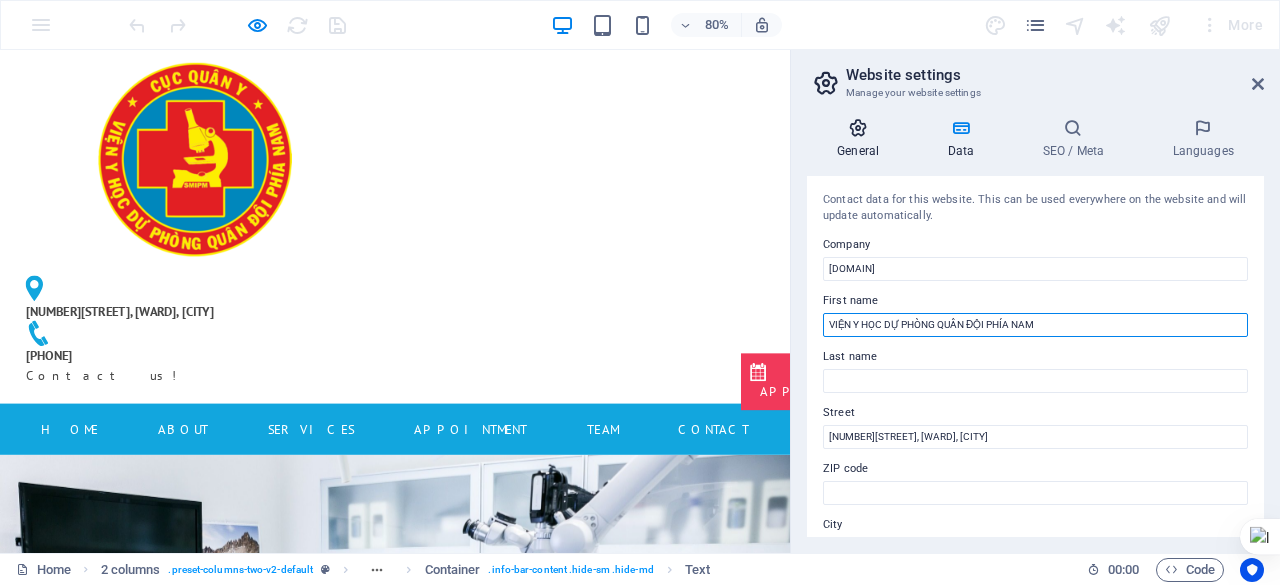 type on "VIỆN Y HỌC DỰ PHÒNG QUÂN ĐỘI PHÍA NAM" 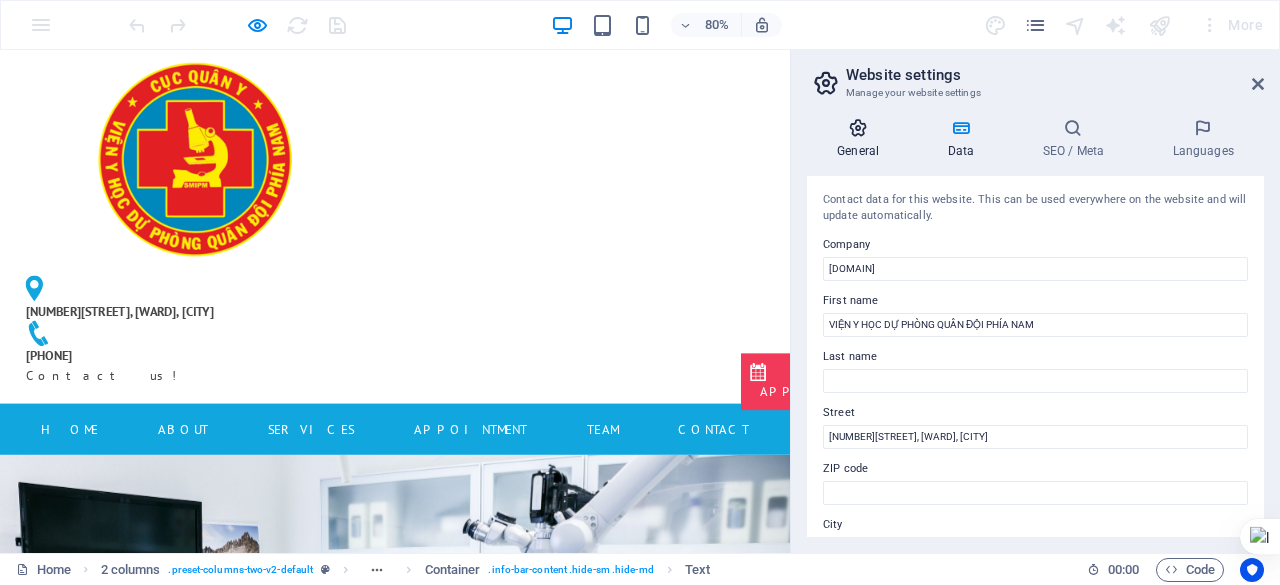 click on "General" at bounding box center [862, 139] 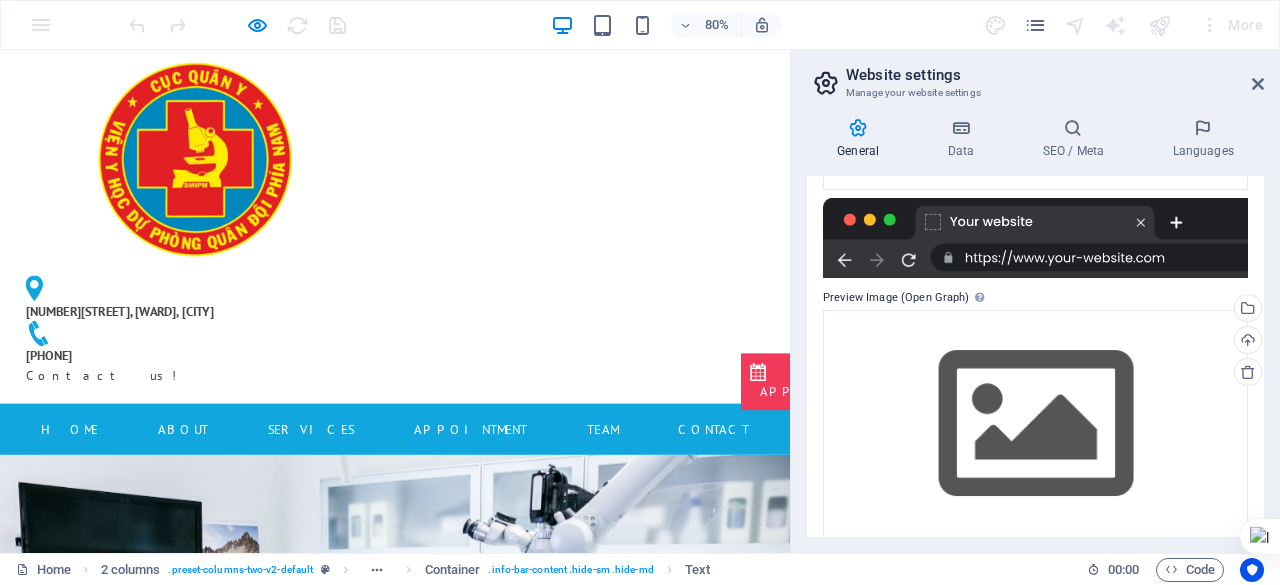 scroll, scrollTop: 386, scrollLeft: 0, axis: vertical 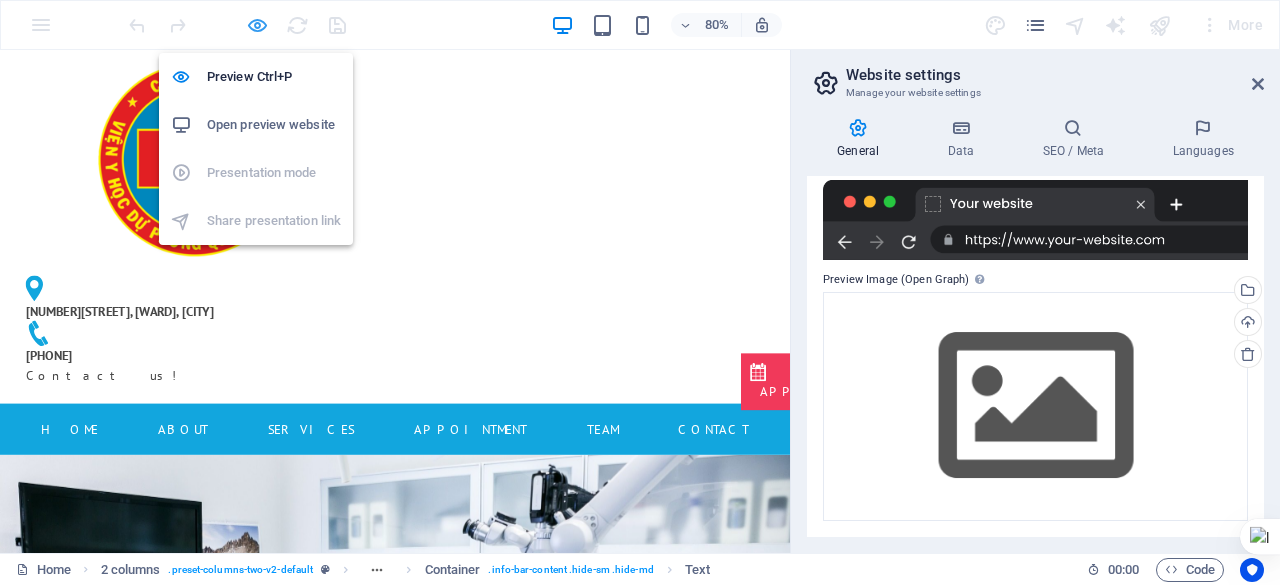 click at bounding box center (257, 25) 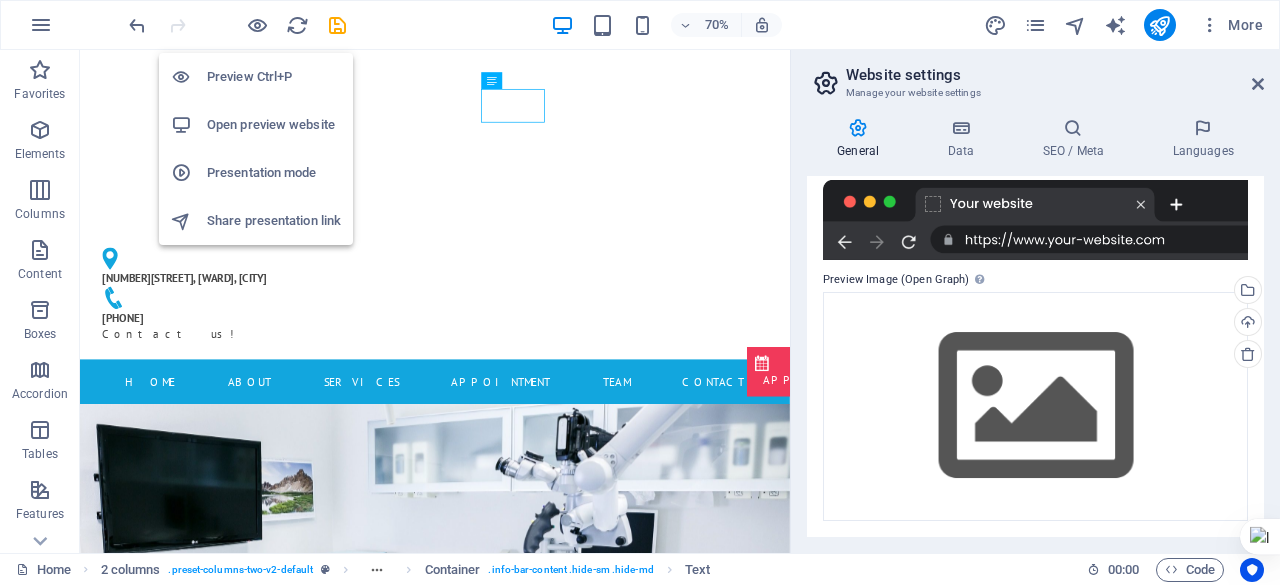 click on "Preview Ctrl+P" at bounding box center (274, 77) 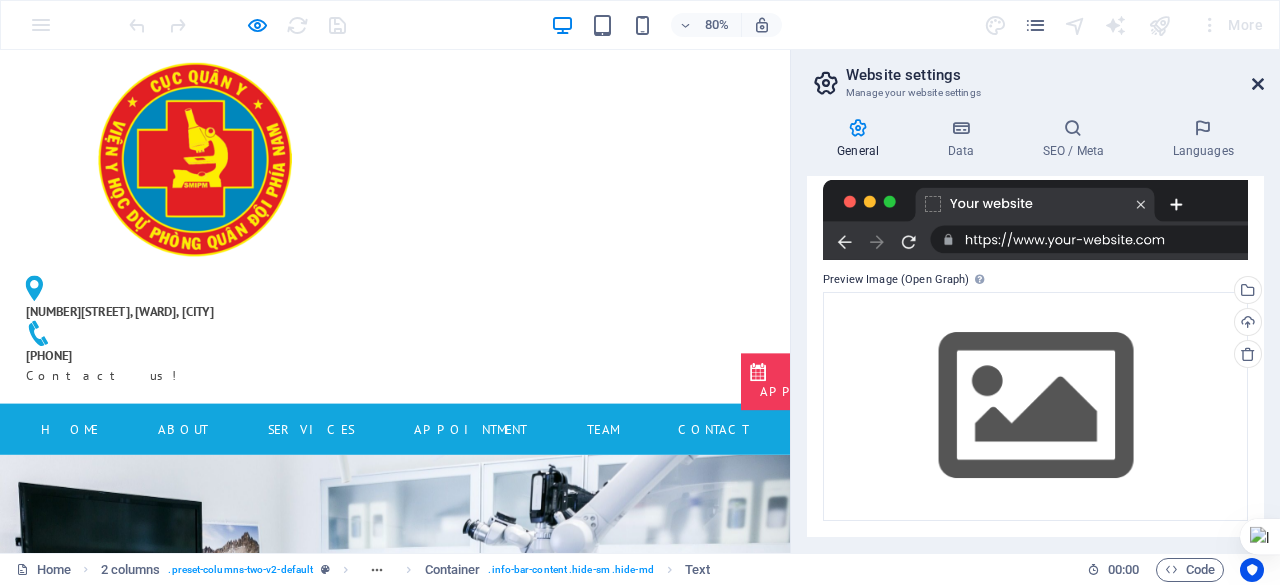 click at bounding box center [1258, 84] 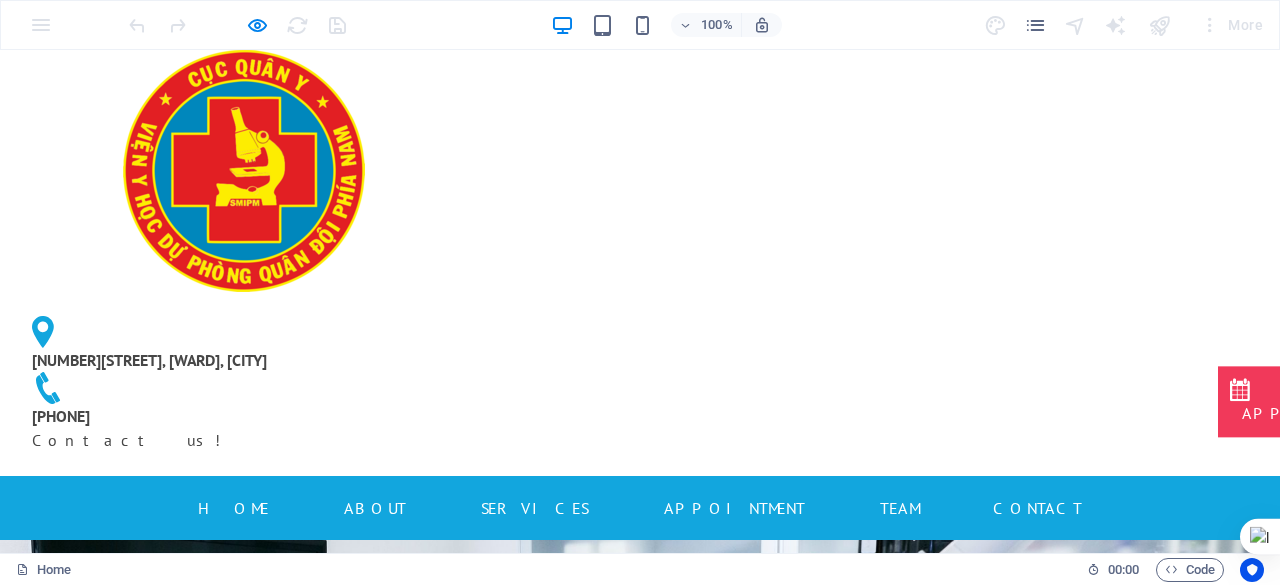 scroll, scrollTop: 0, scrollLeft: 0, axis: both 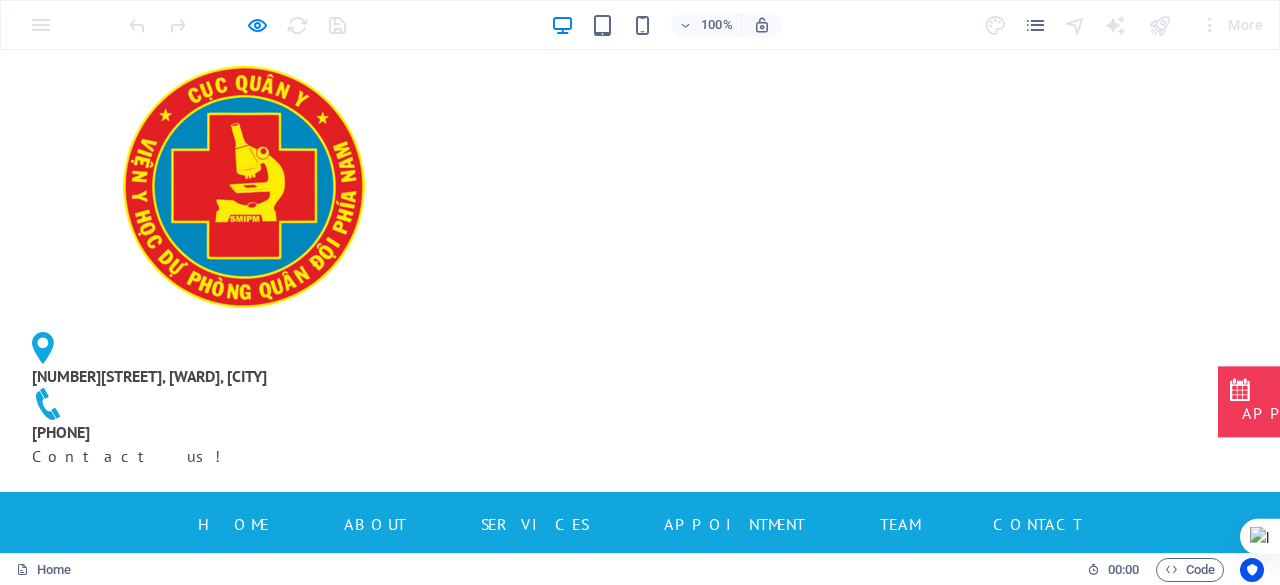 click on "[PHONE]" at bounding box center (61, 432) 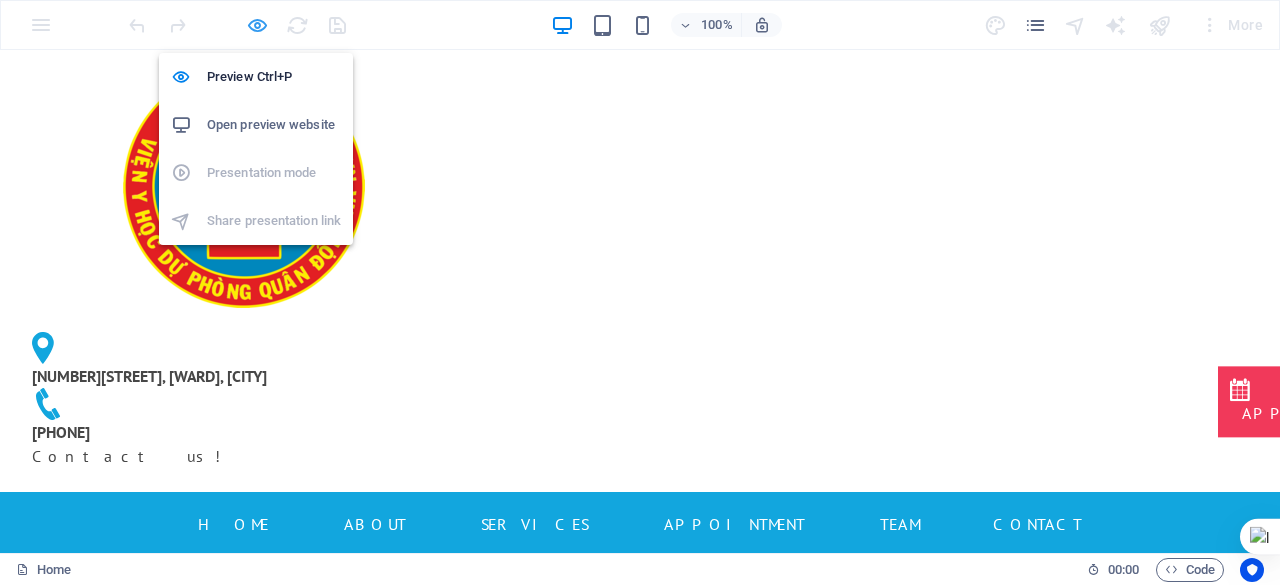 click at bounding box center [257, 25] 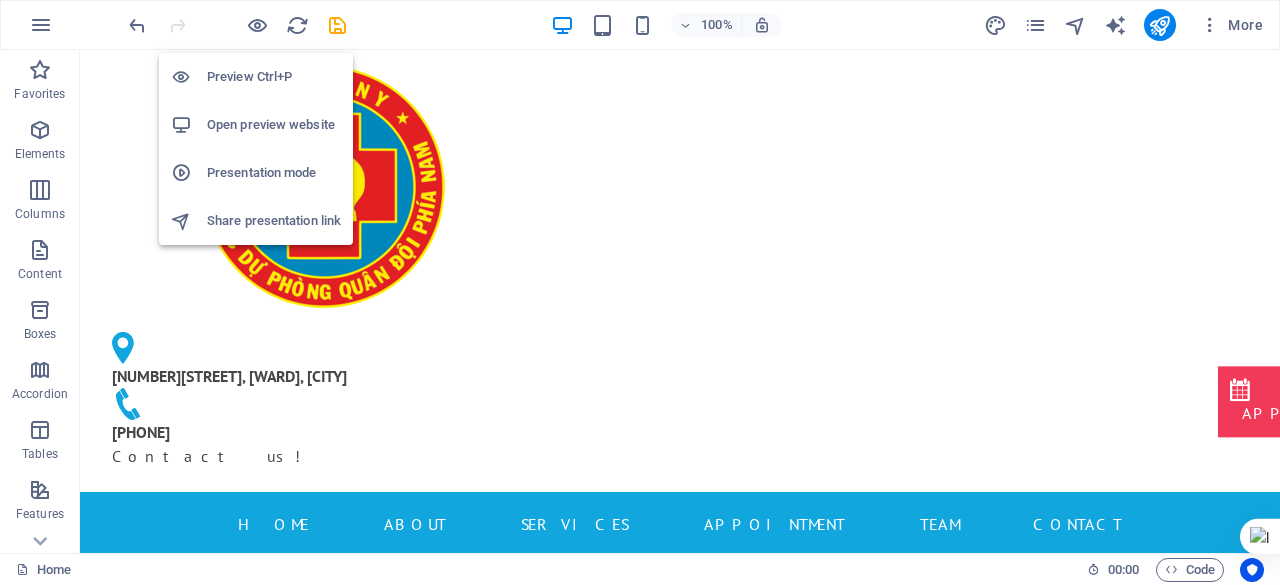 click on "Share presentation link" at bounding box center (274, 221) 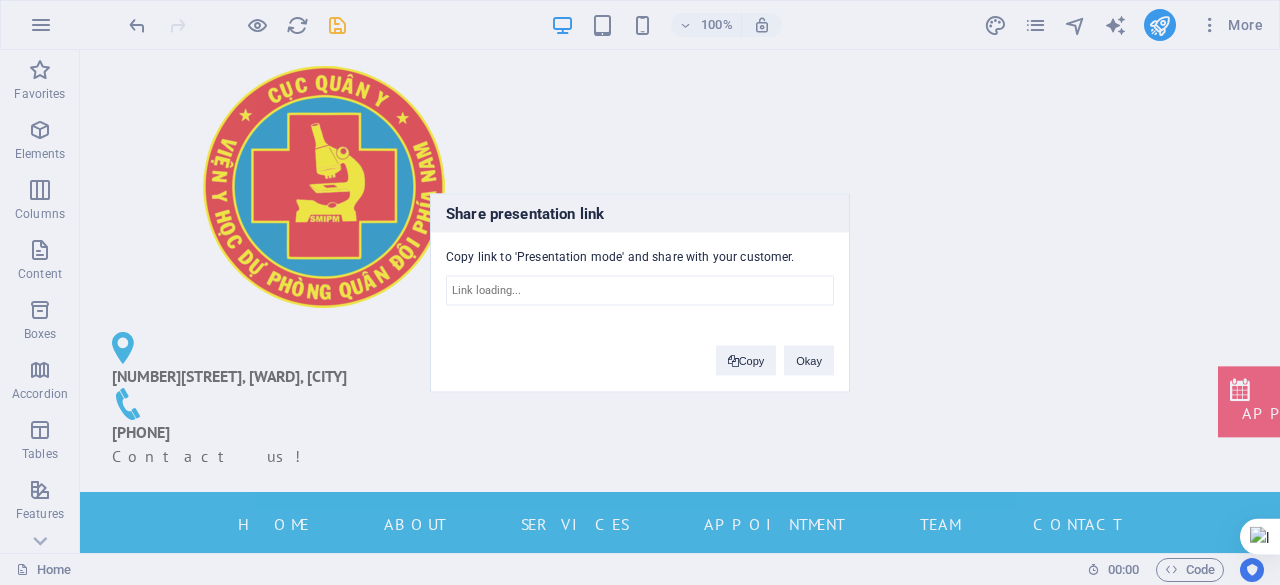 type on "https://cms.sitehub.io/presentation/[NUMBER]/[HASH]" 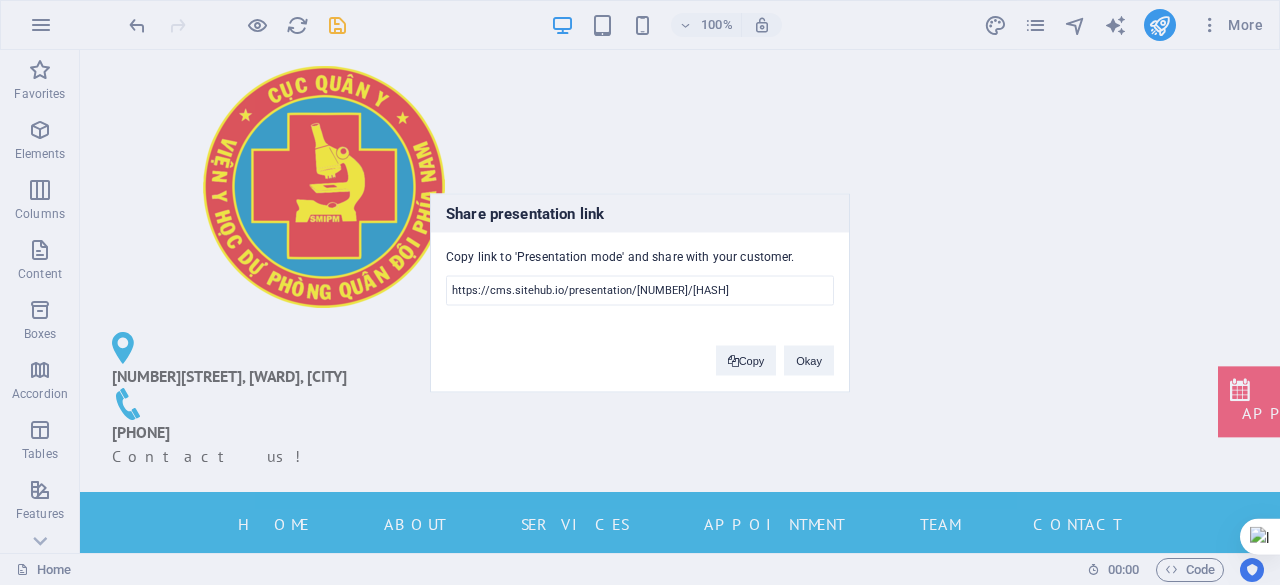 click on "Share presentation link Copy link to 'Presentation mode' and share with your customer. Link copied Copy Okay" at bounding box center [640, 292] 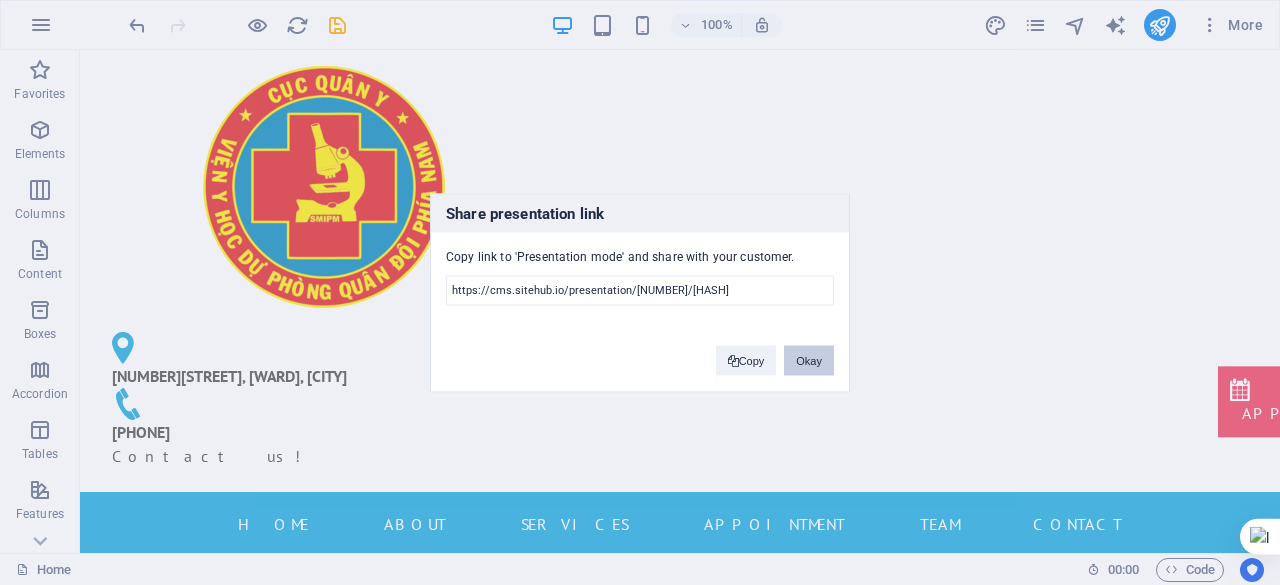 click on "Okay" at bounding box center [809, 360] 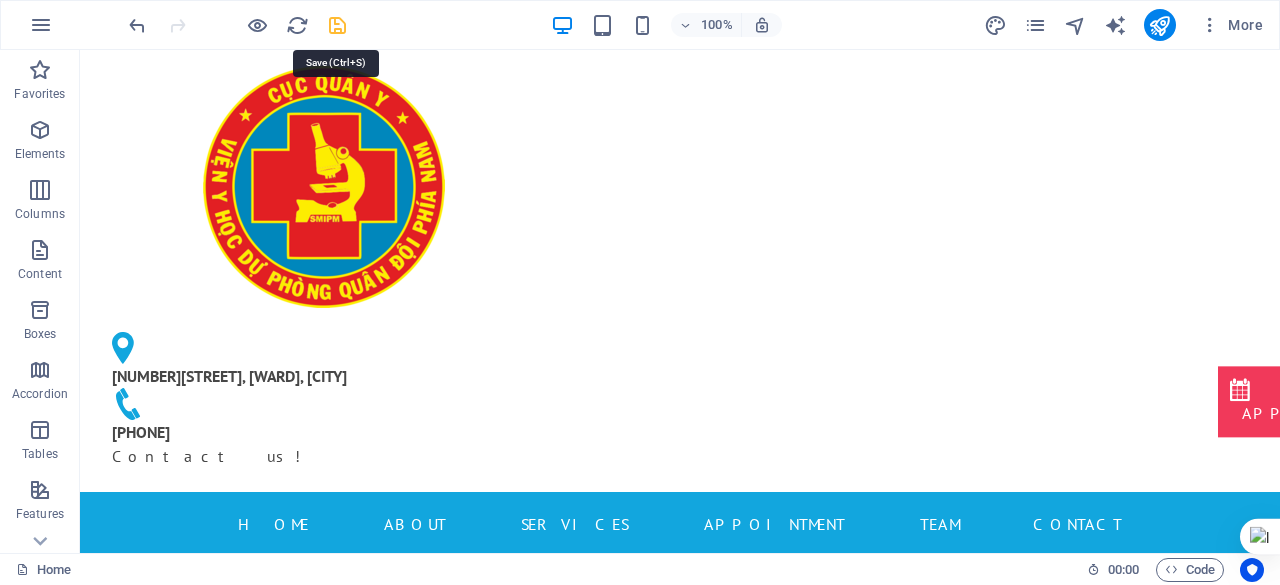 click at bounding box center [337, 25] 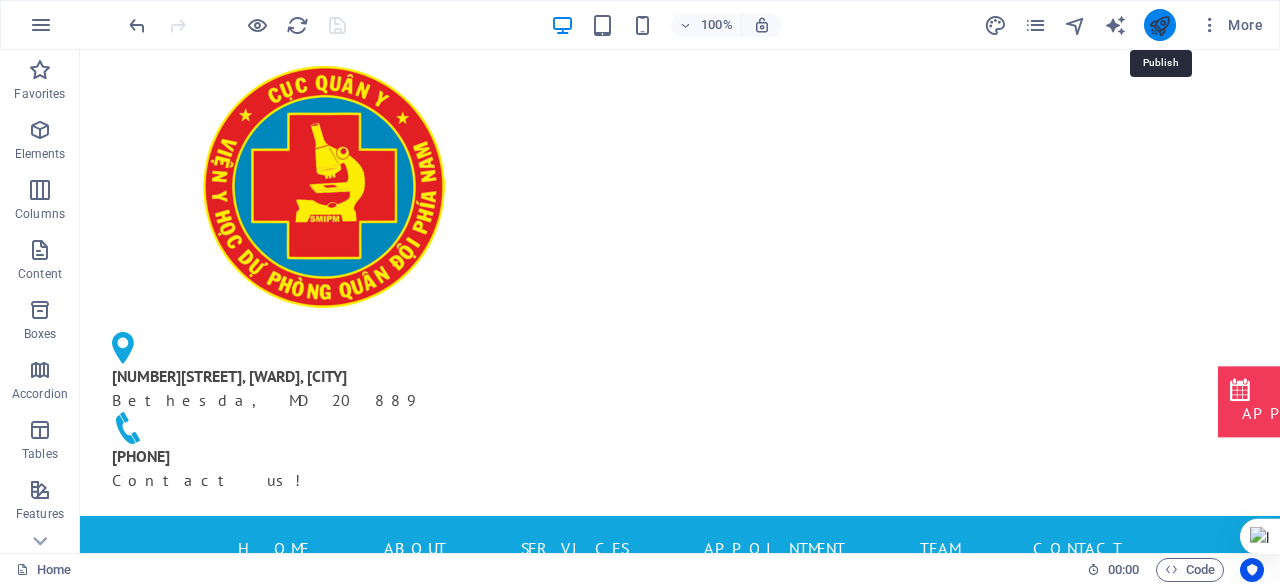 click at bounding box center [1159, 25] 